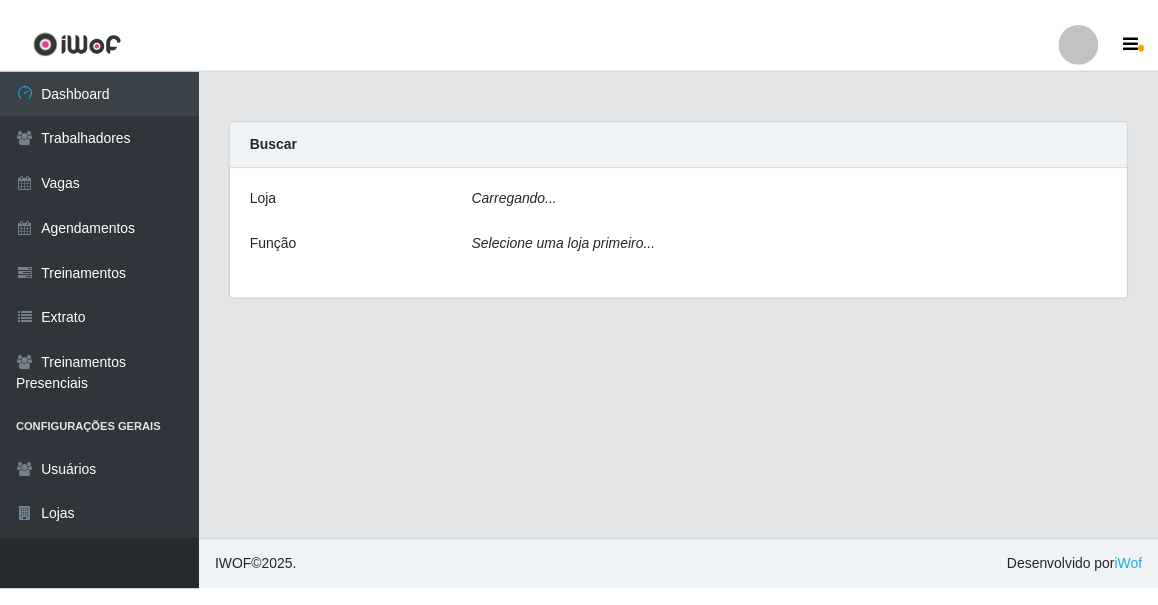 scroll, scrollTop: 0, scrollLeft: 0, axis: both 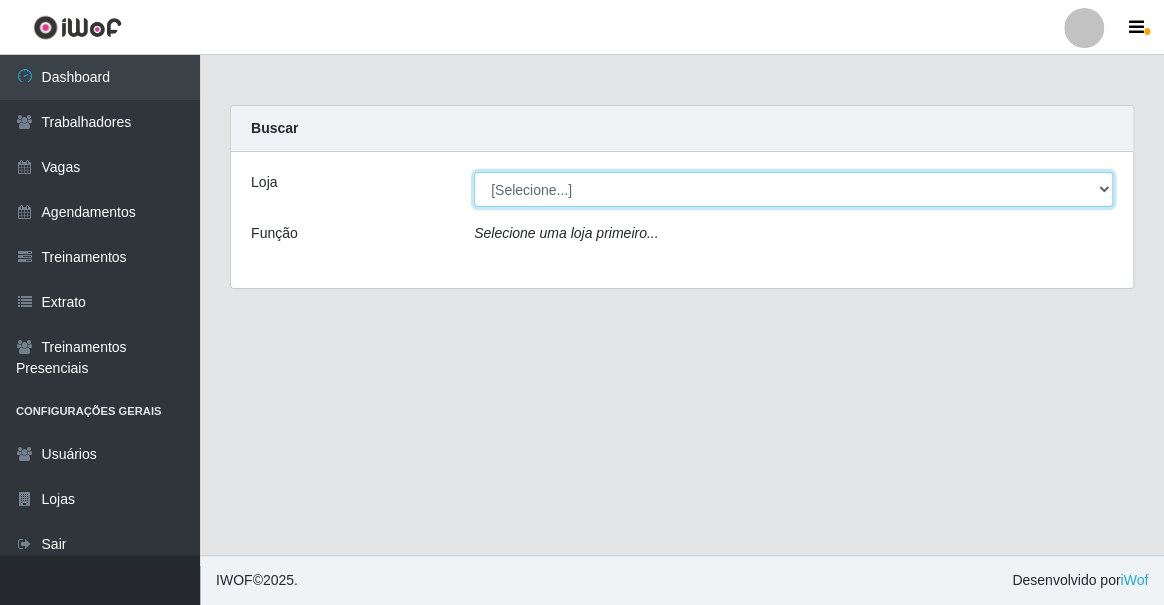 click on "[Selecione...] Famiglia Muccini - Ristorante [CITY]" at bounding box center (793, 189) 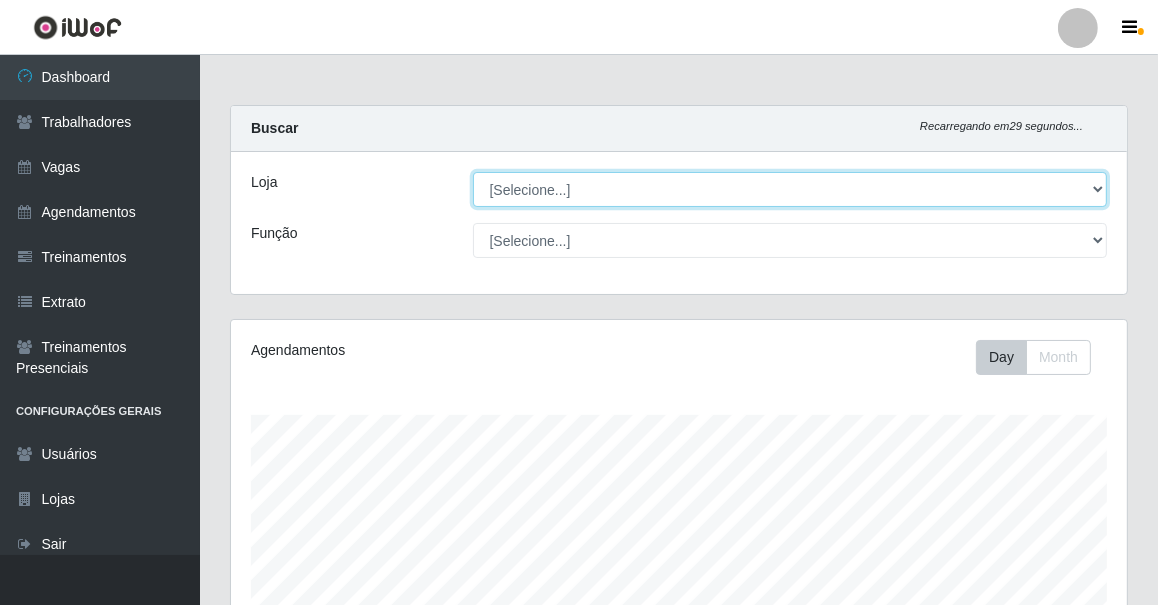 scroll, scrollTop: 999585, scrollLeft: 999103, axis: both 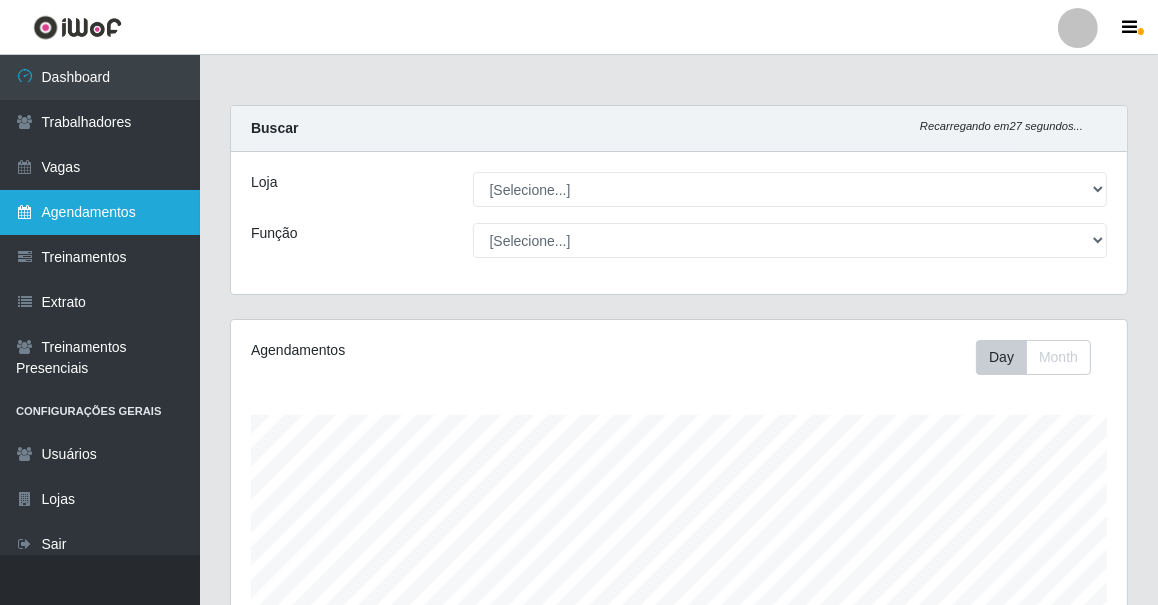click on "Agendamentos" at bounding box center (100, 212) 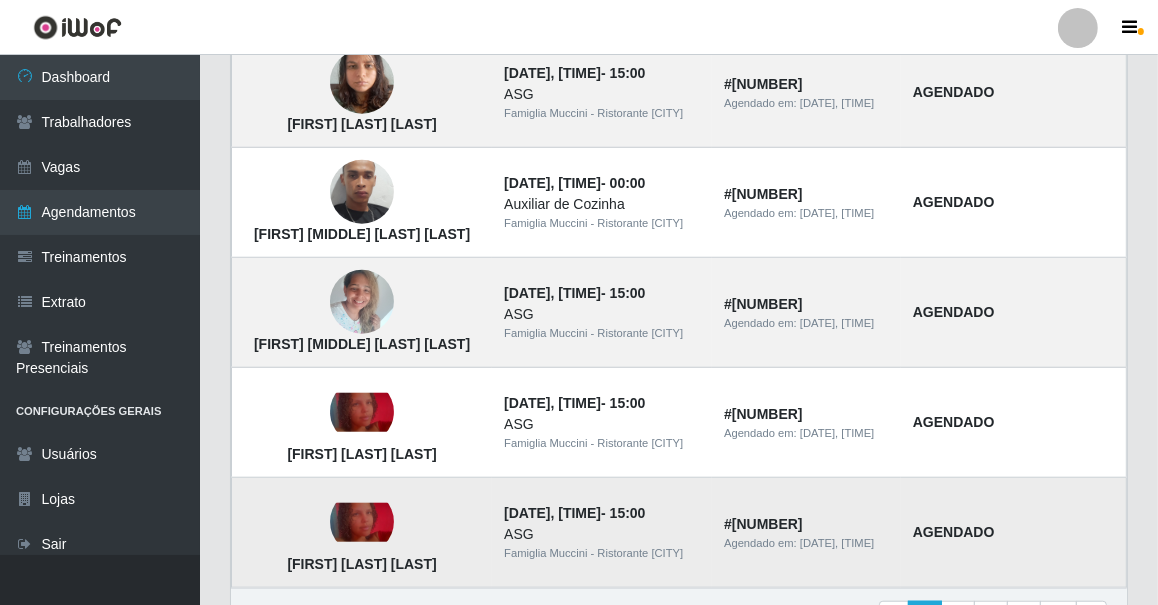 scroll, scrollTop: 1480, scrollLeft: 0, axis: vertical 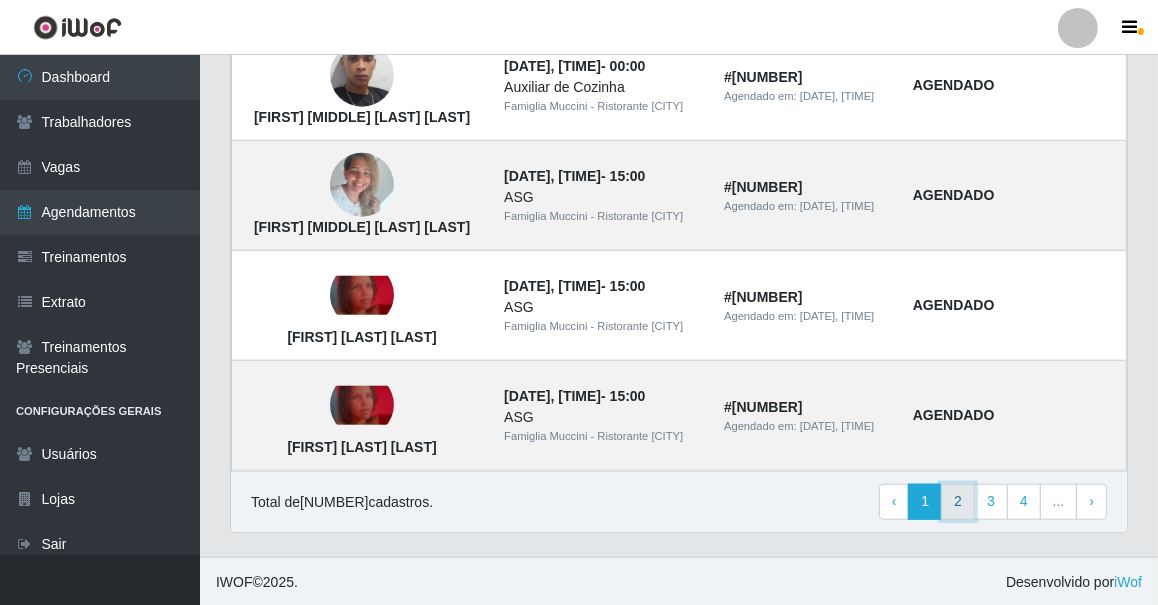 click on "2" at bounding box center [958, 502] 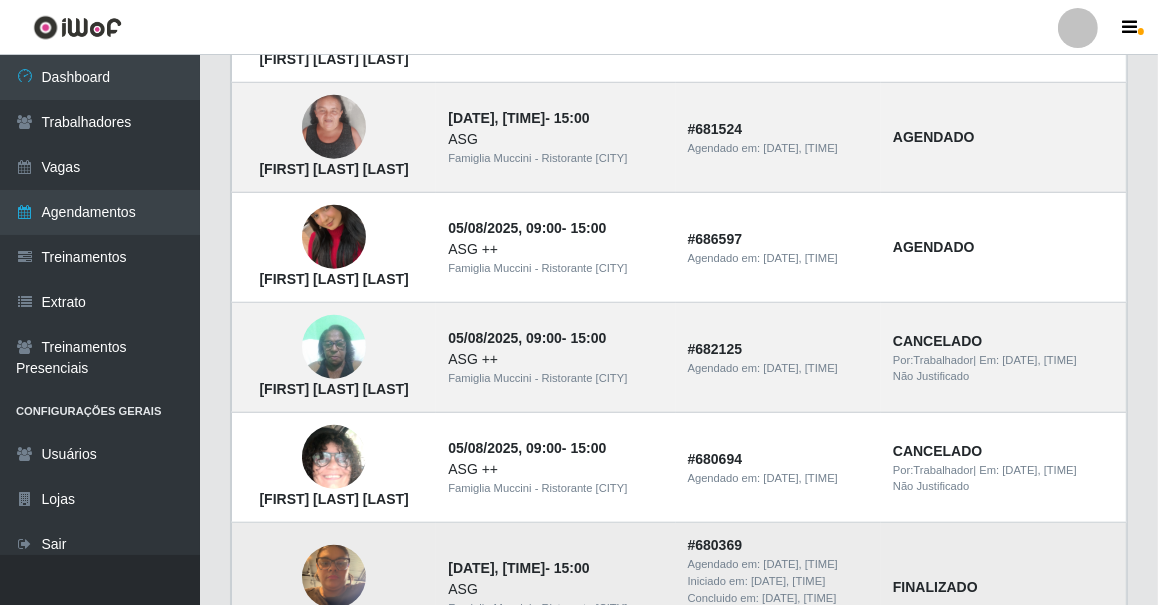 scroll, scrollTop: 1500, scrollLeft: 0, axis: vertical 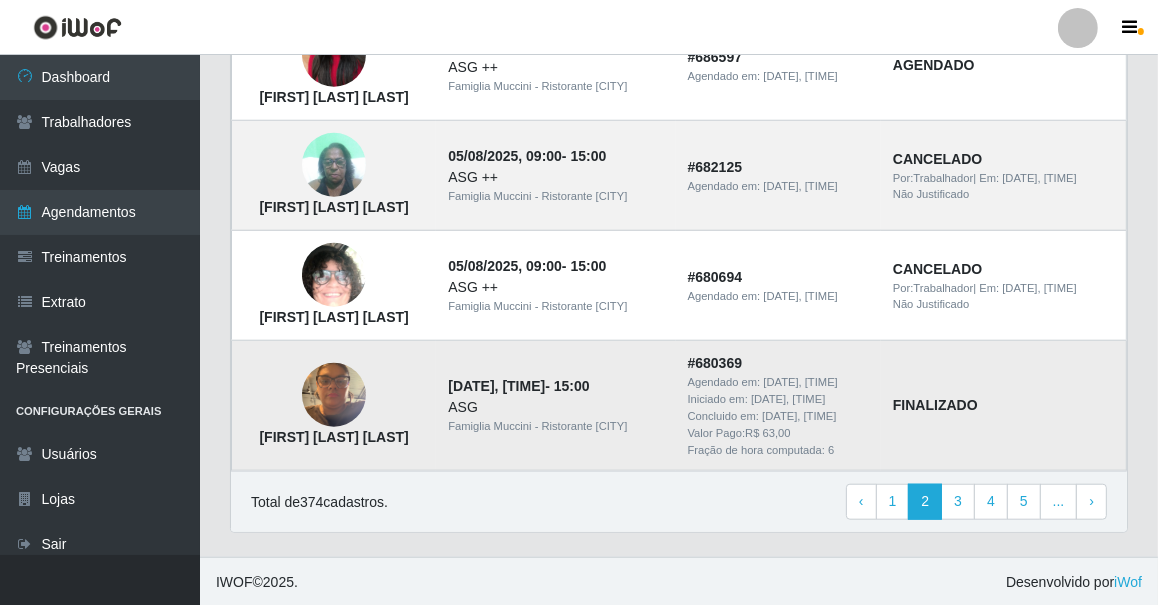 click on "FINALIZADO" at bounding box center [1004, 406] 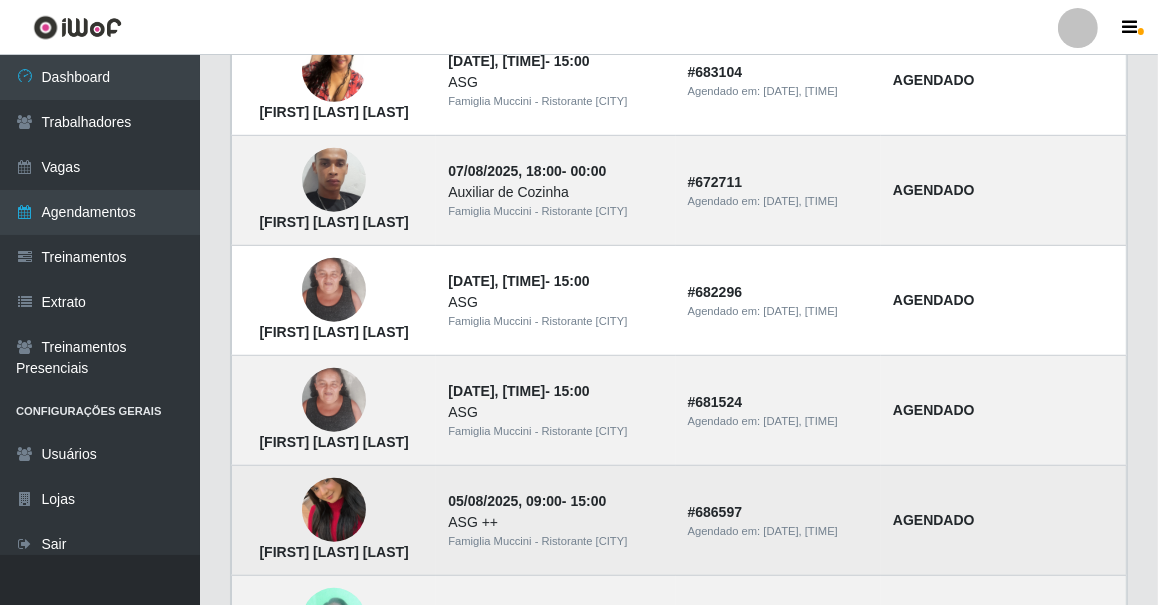 scroll, scrollTop: 1500, scrollLeft: 0, axis: vertical 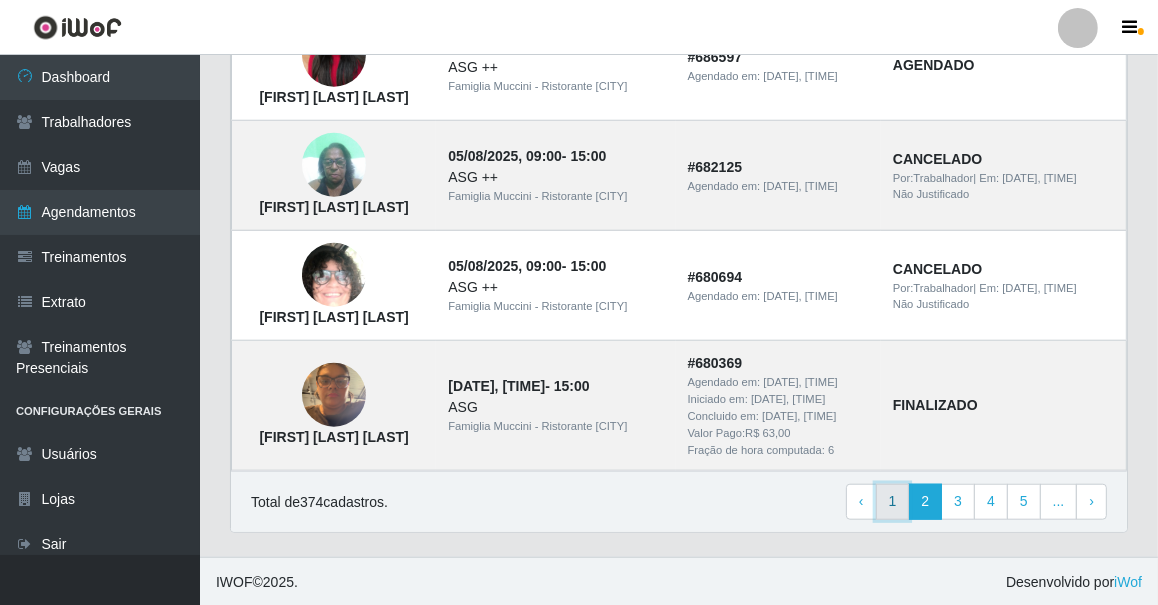 click on "1" at bounding box center [893, 502] 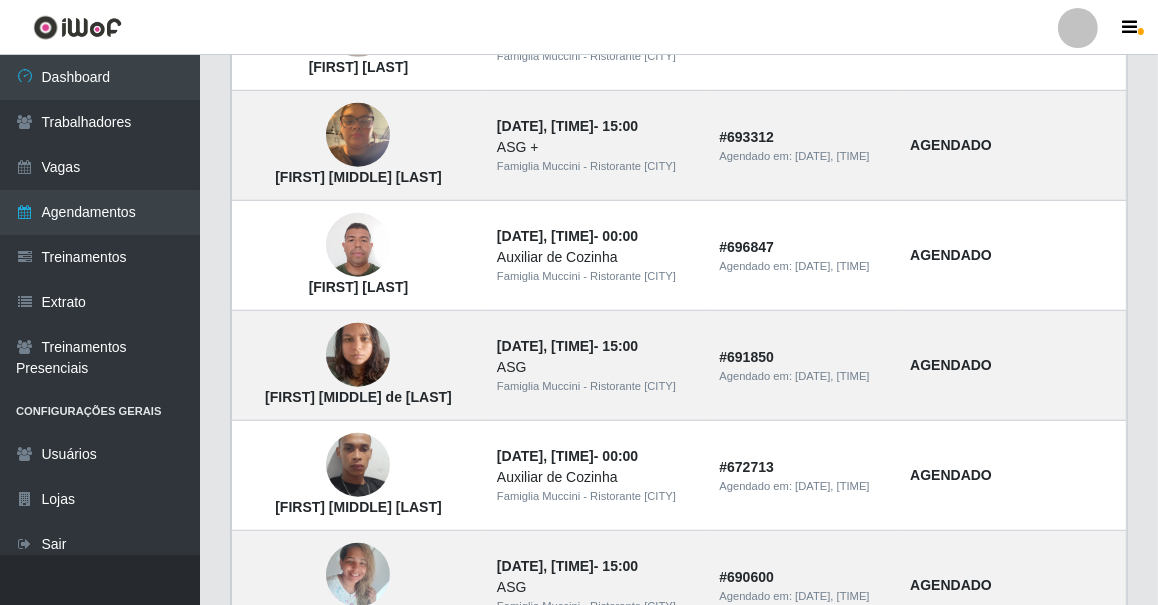 scroll, scrollTop: 1454, scrollLeft: 0, axis: vertical 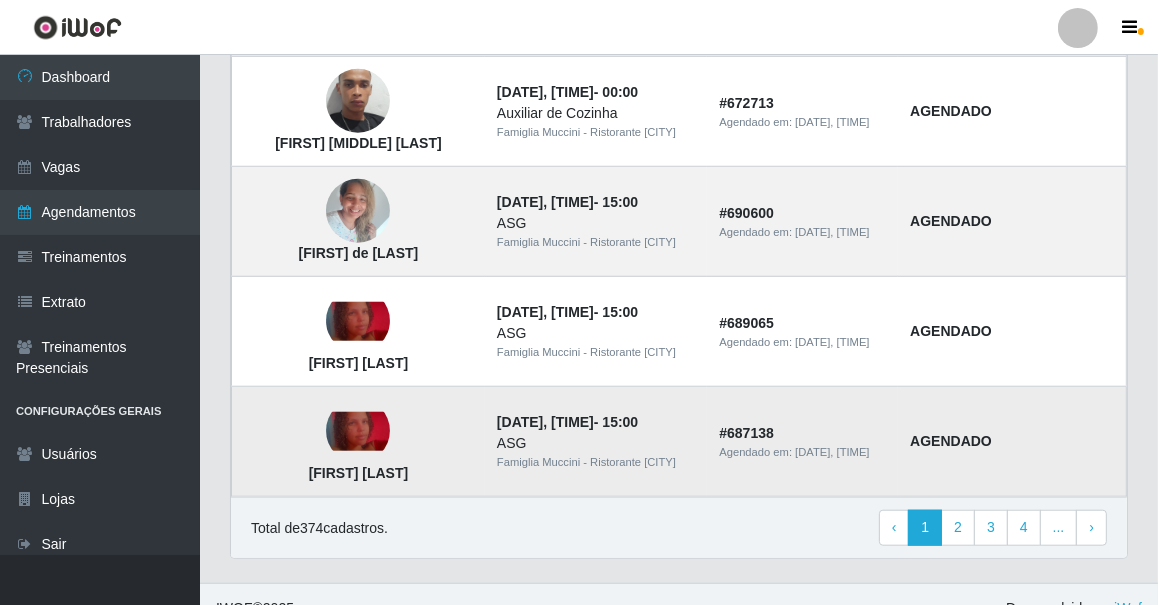 click at bounding box center (358, 431) 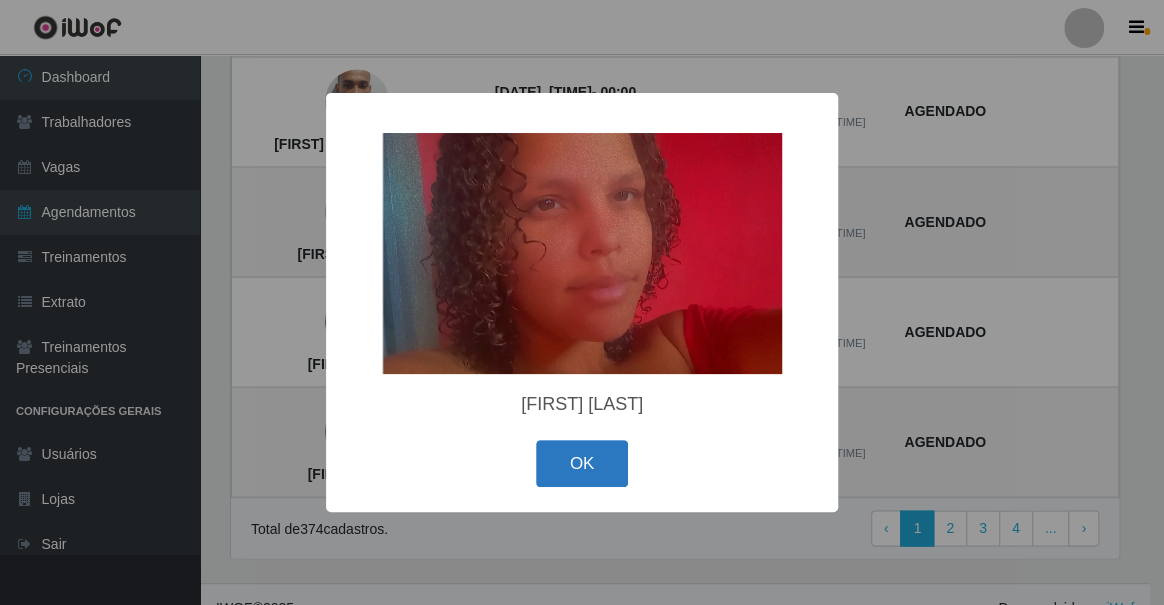 click on "OK" at bounding box center [582, 463] 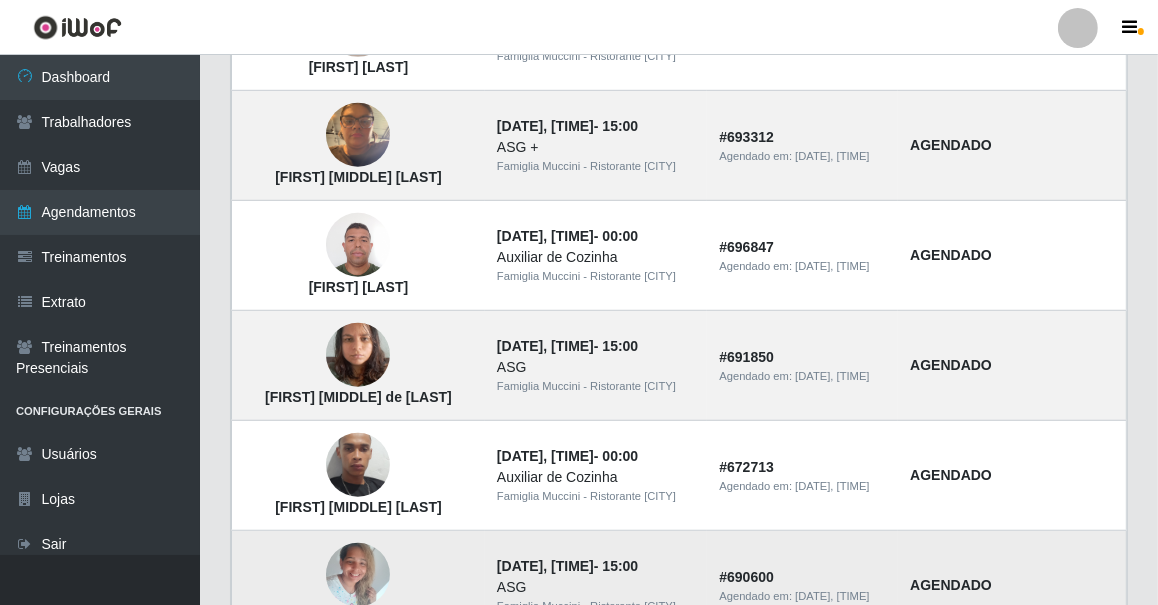 scroll, scrollTop: 1000, scrollLeft: 0, axis: vertical 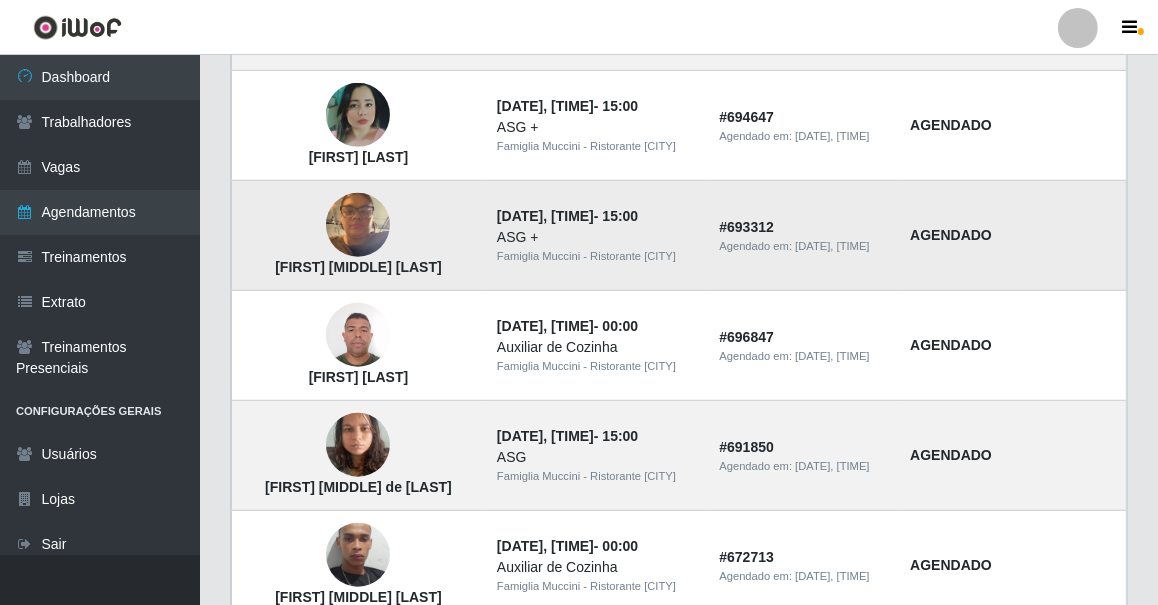click on "[FIRST] [MIDDLE] [LAST]" at bounding box center (358, 236) 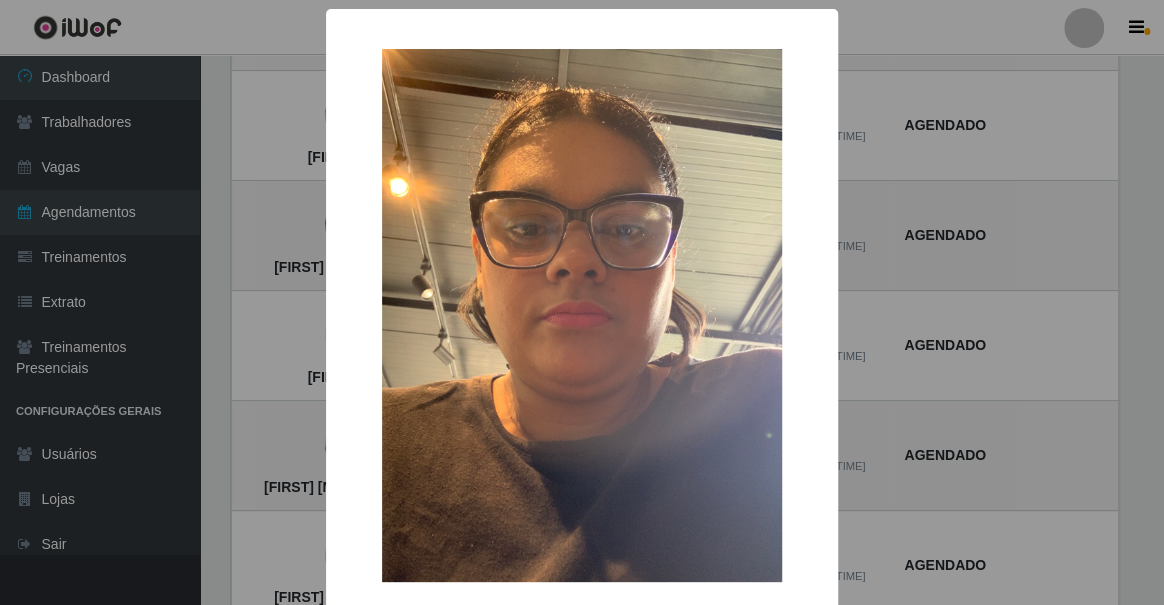 click on "× [FIRST] [MIDDLE] [LAST] OK Cancel" at bounding box center [582, 302] 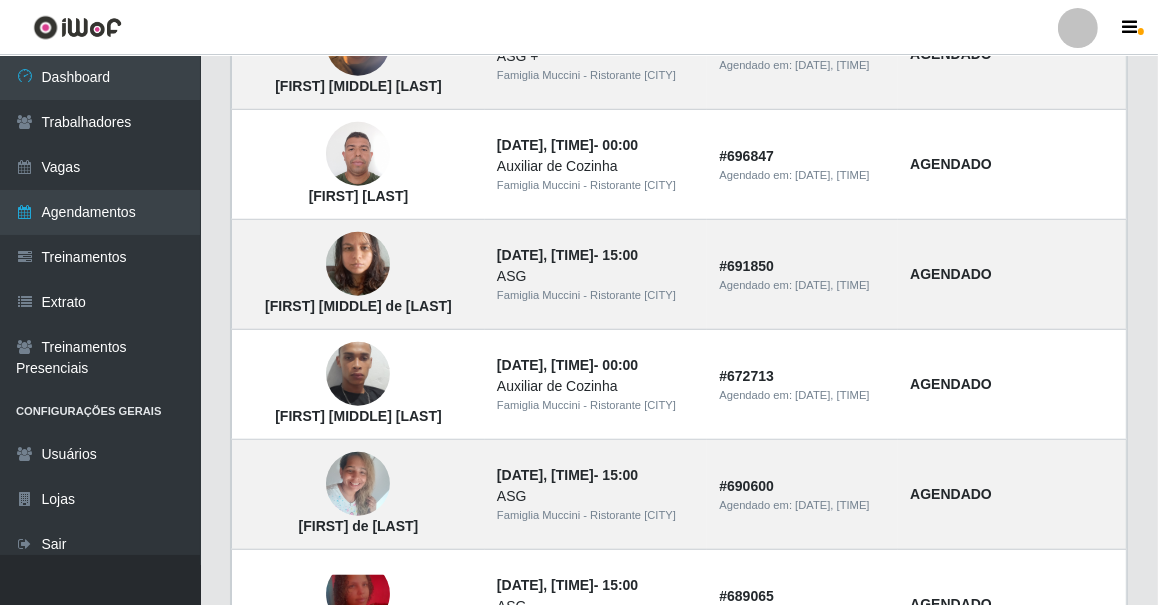 scroll, scrollTop: 1480, scrollLeft: 0, axis: vertical 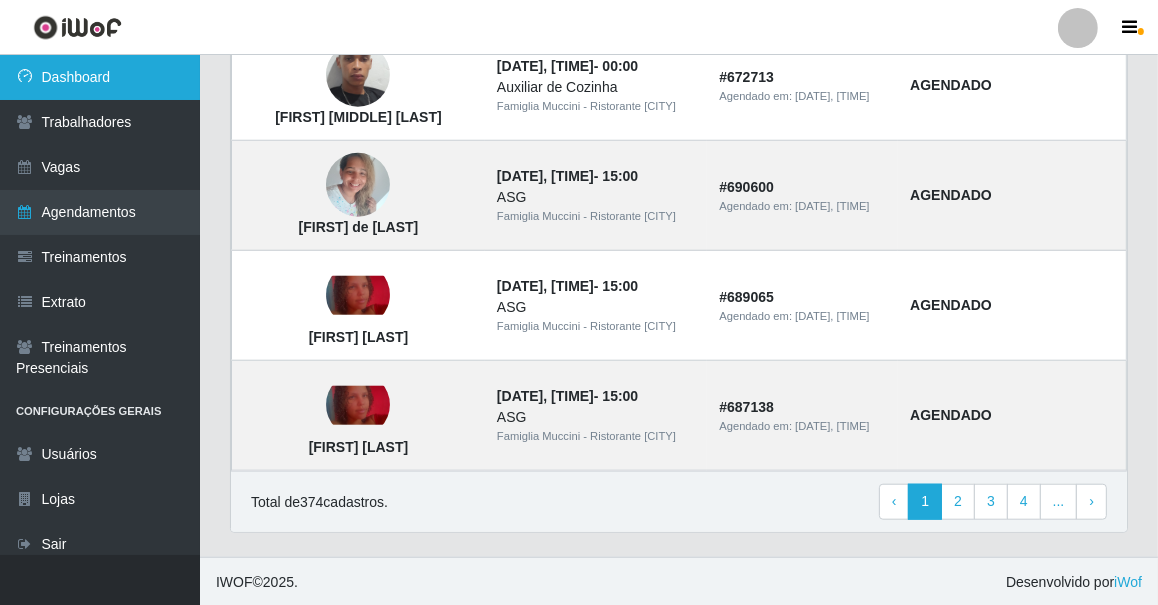 click on "Dashboard" at bounding box center [100, 77] 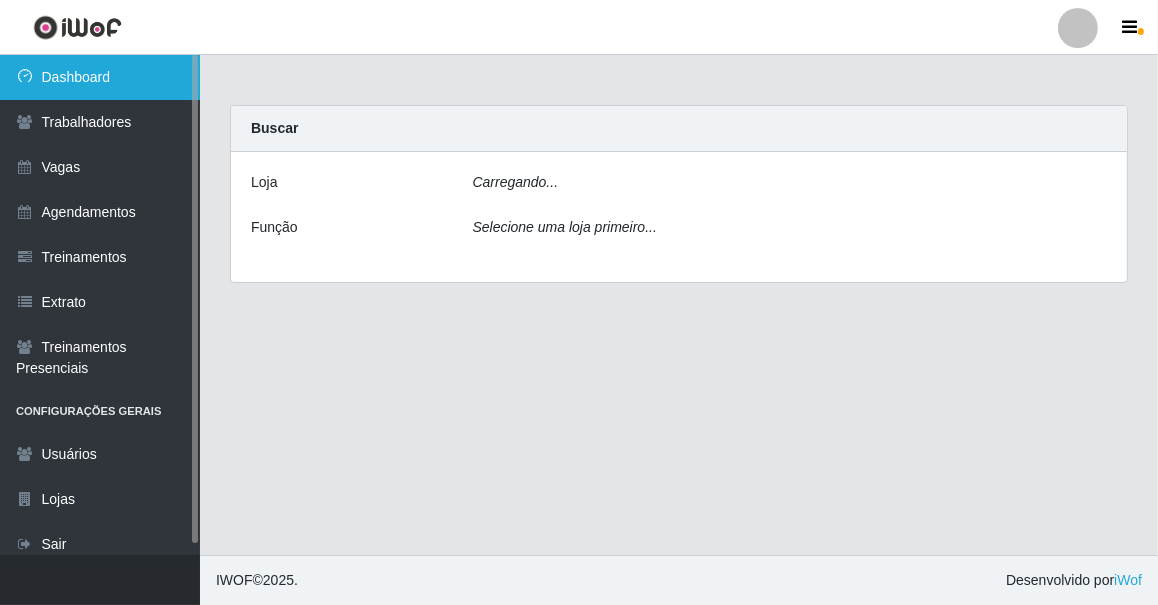 scroll, scrollTop: 0, scrollLeft: 0, axis: both 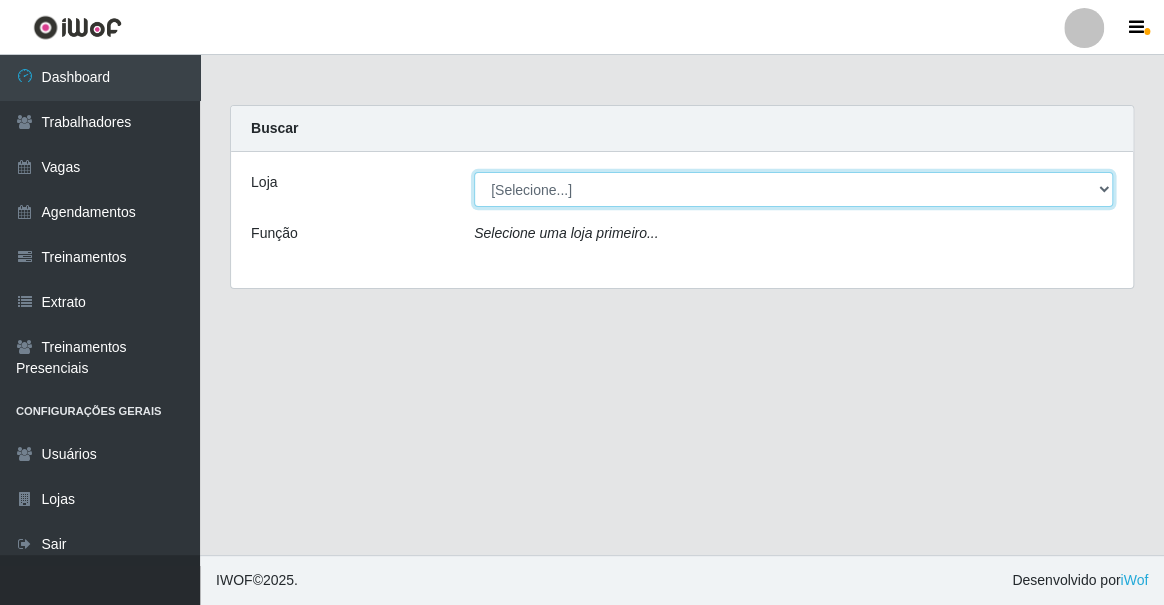 click on "Selecione... Famiglia Muccini - Ristorante [CITY]" at bounding box center [793, 189] 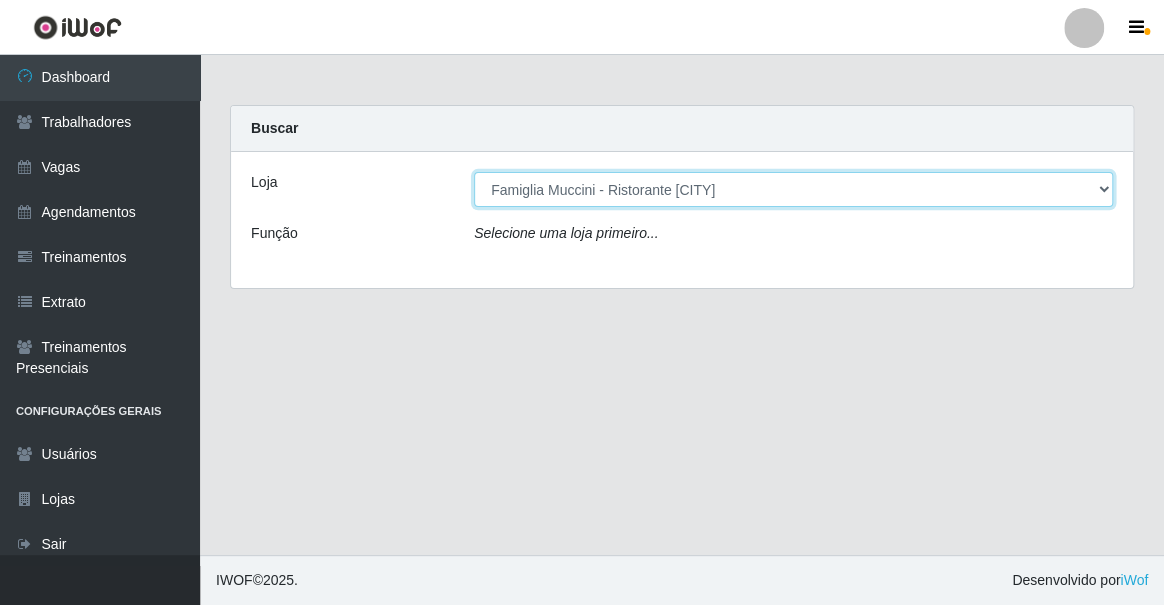 click on "Selecione... Famiglia Muccini - Ristorante [CITY]" at bounding box center (793, 189) 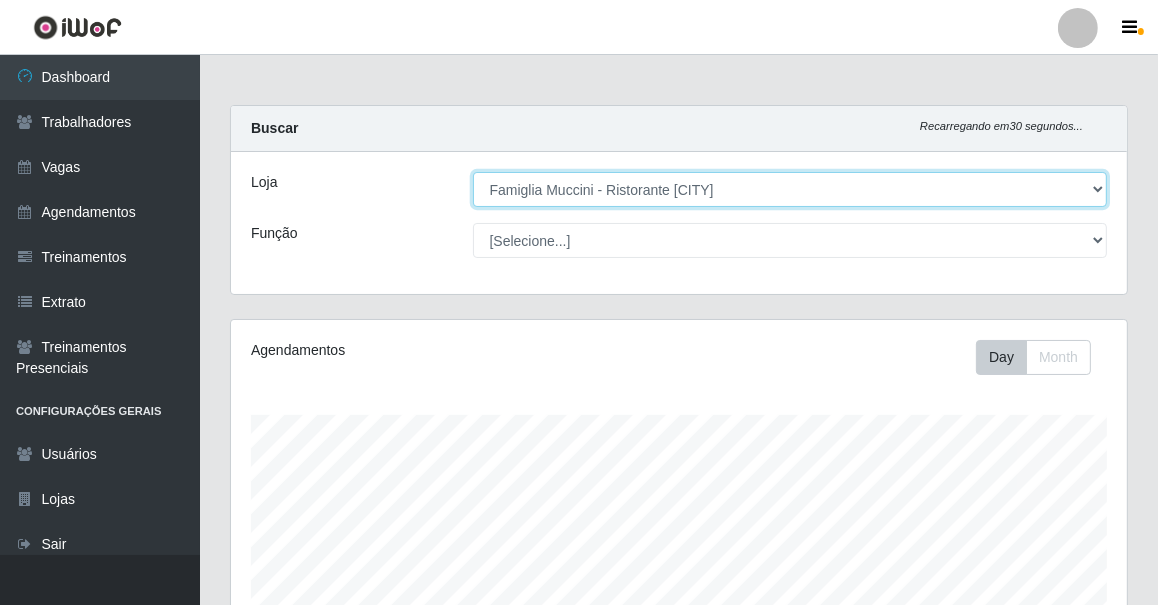 scroll, scrollTop: 999585, scrollLeft: 999103, axis: both 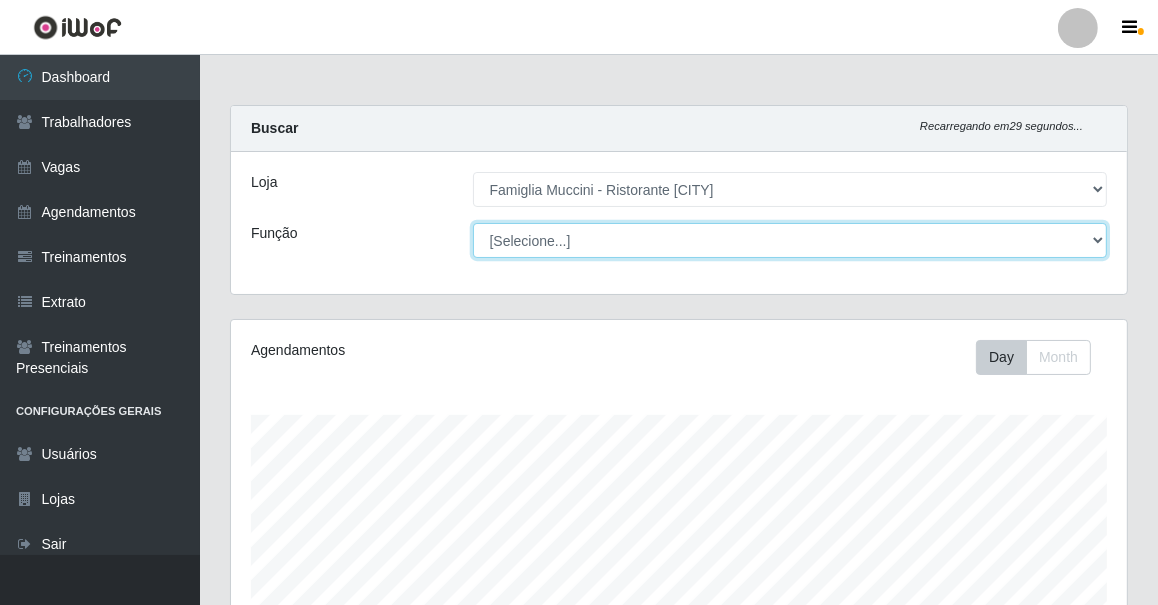 click on "[Selecione...] ASG ASG + ASG ++ Auxiliar de Cozinha Auxiliar de Cozinha + Auxiliar de Cozinha ++ Copeiro Copeiro + Copeiro ++ Cumim Cumim + Cumim ++" at bounding box center [790, 240] 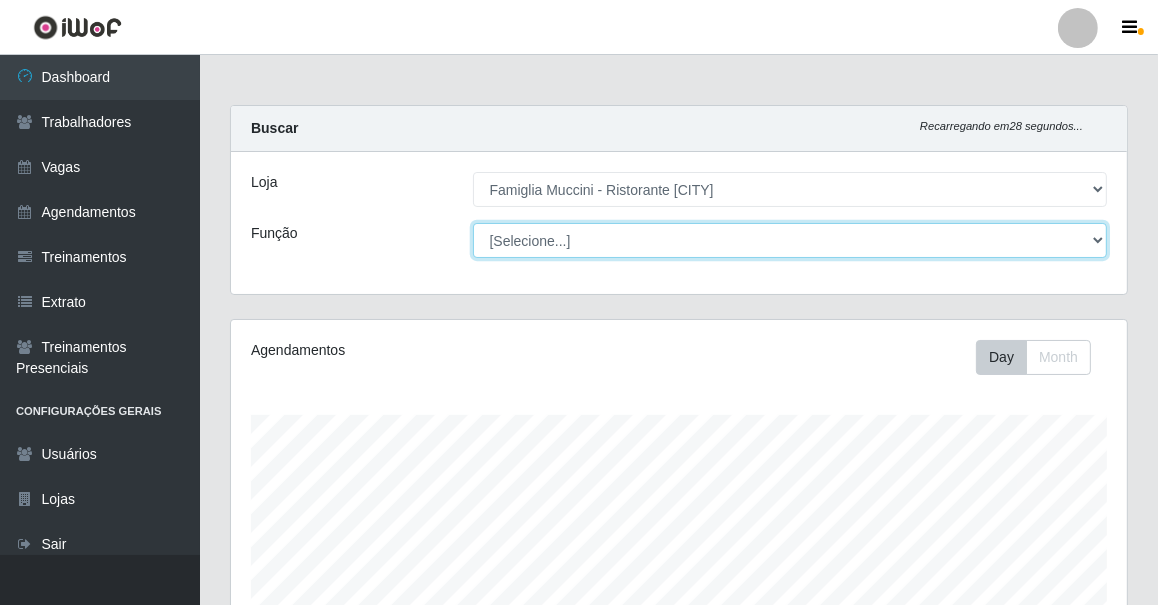 click on "[Selecione...] ASG ASG + ASG ++ Auxiliar de Cozinha Auxiliar de Cozinha + Auxiliar de Cozinha ++ Copeiro Copeiro + Copeiro ++ Cumim Cumim + Cumim ++" at bounding box center (790, 240) 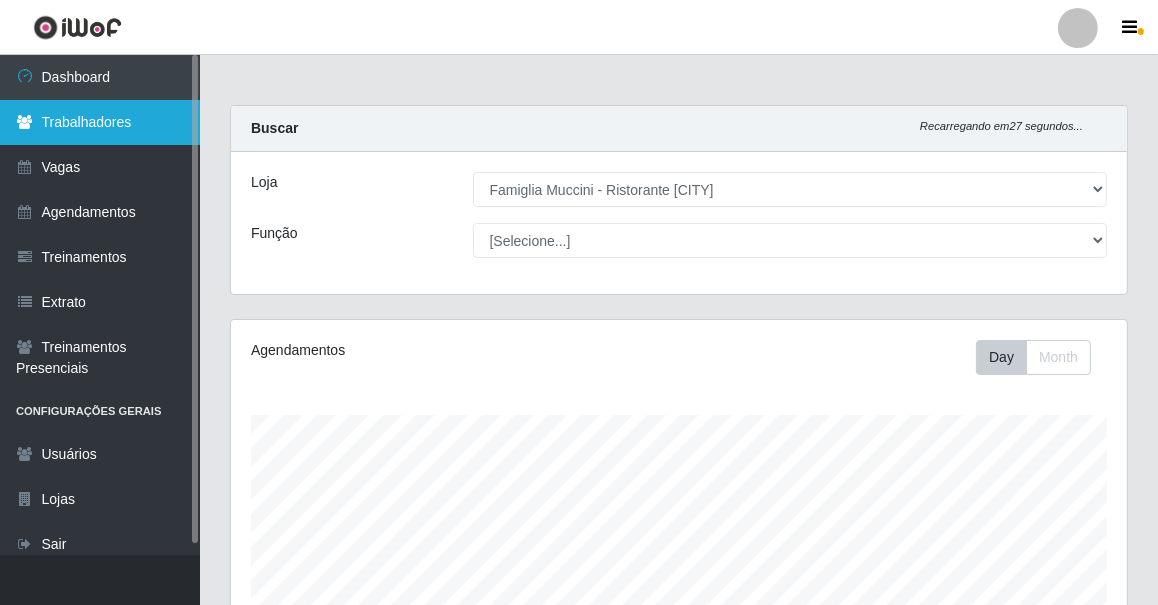 click on "Trabalhadores" at bounding box center [100, 122] 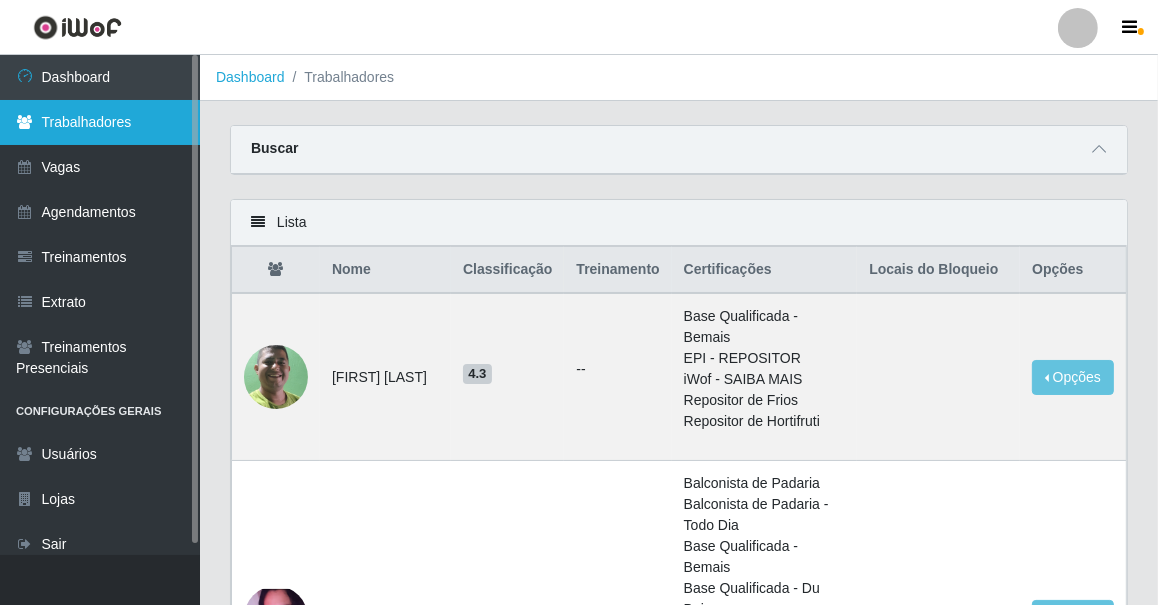 click on "Trabalhadores" at bounding box center (100, 122) 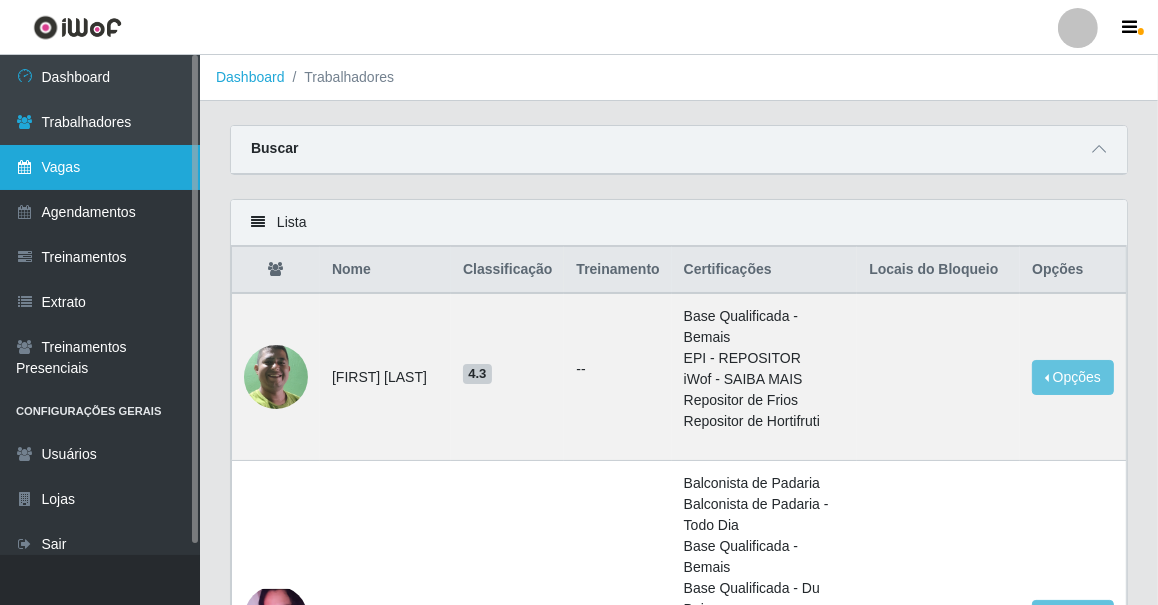 click on "Vagas" at bounding box center (100, 167) 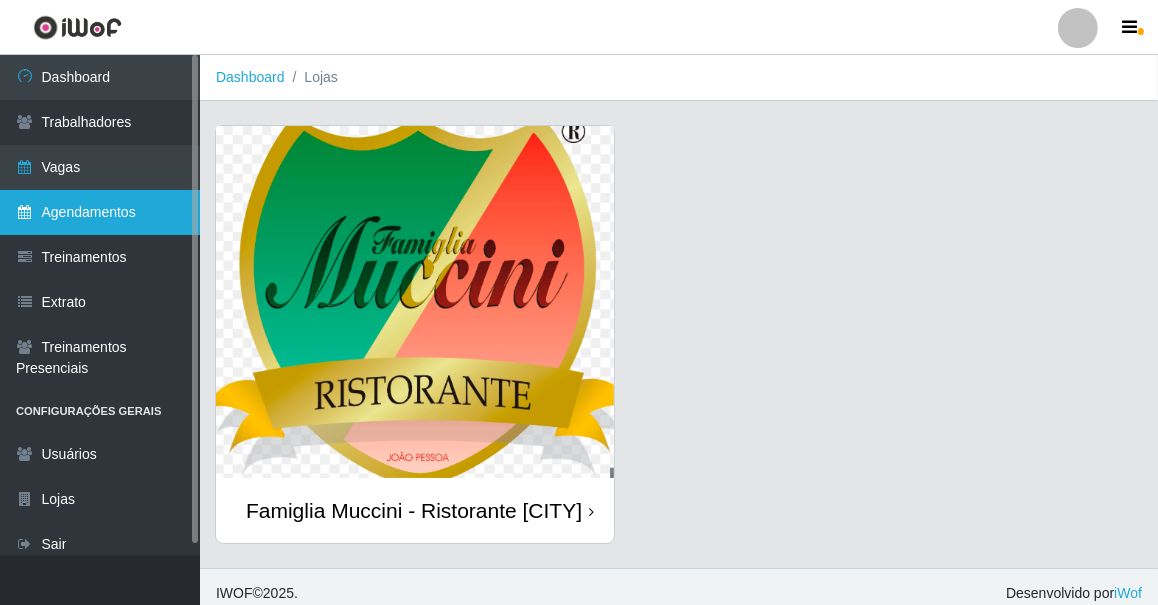 click on "Agendamentos" at bounding box center [100, 212] 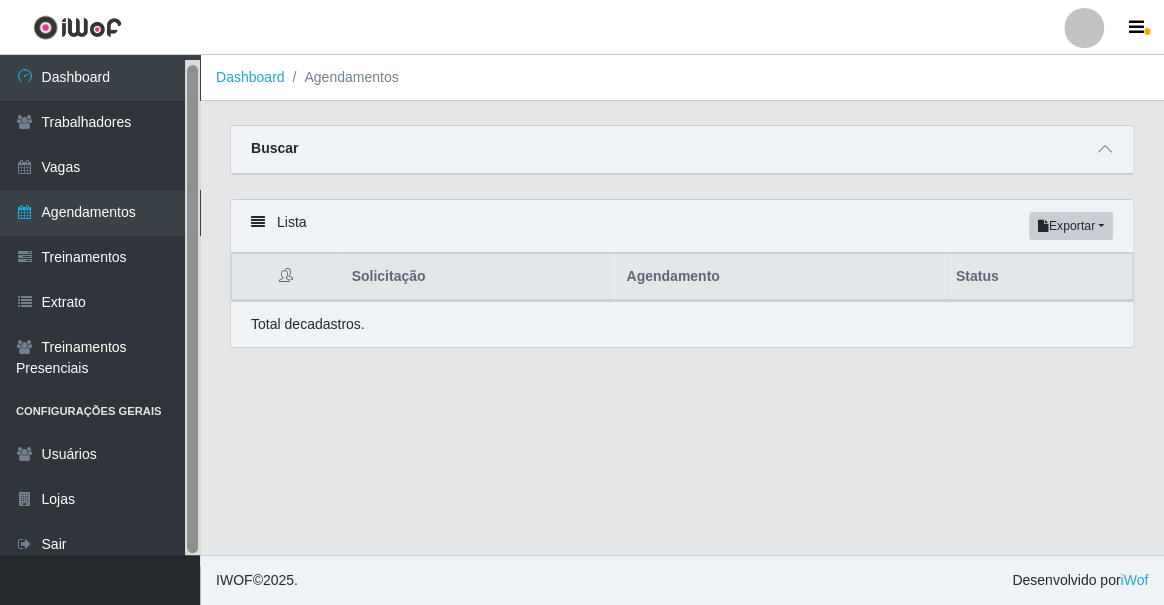 scroll, scrollTop: 11, scrollLeft: 0, axis: vertical 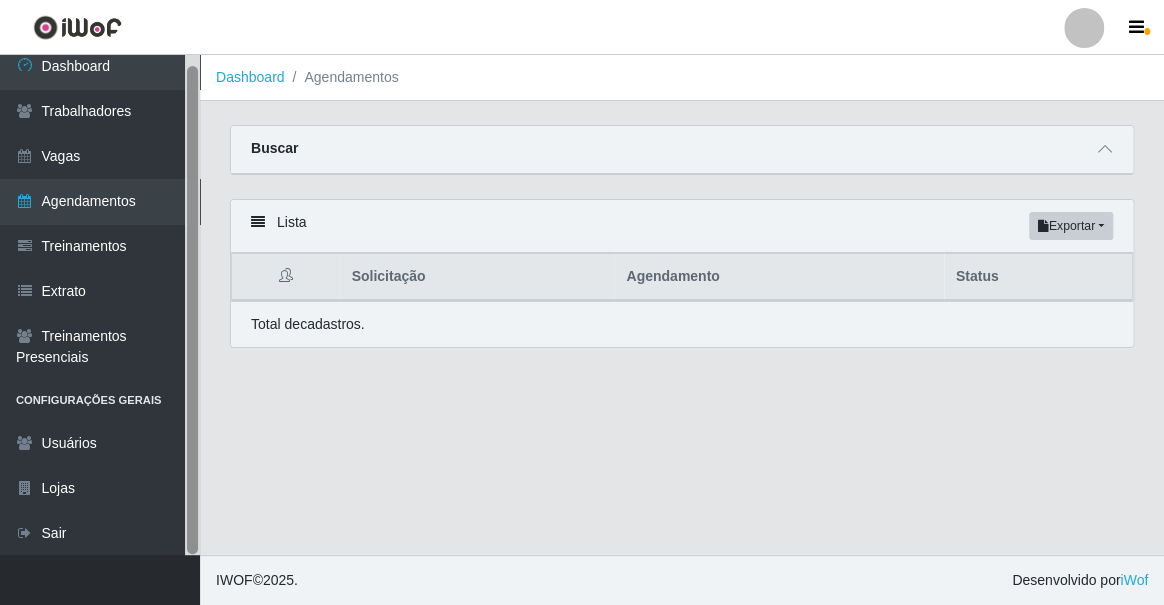 drag, startPoint x: 193, startPoint y: 173, endPoint x: 189, endPoint y: 222, distance: 49.162994 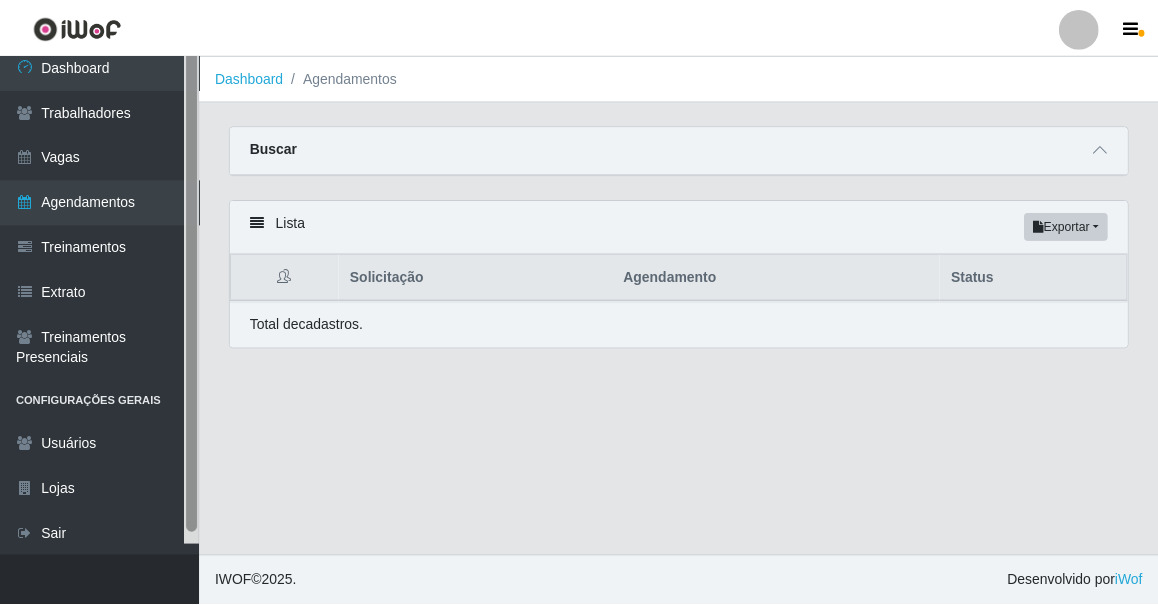 scroll, scrollTop: 0, scrollLeft: 0, axis: both 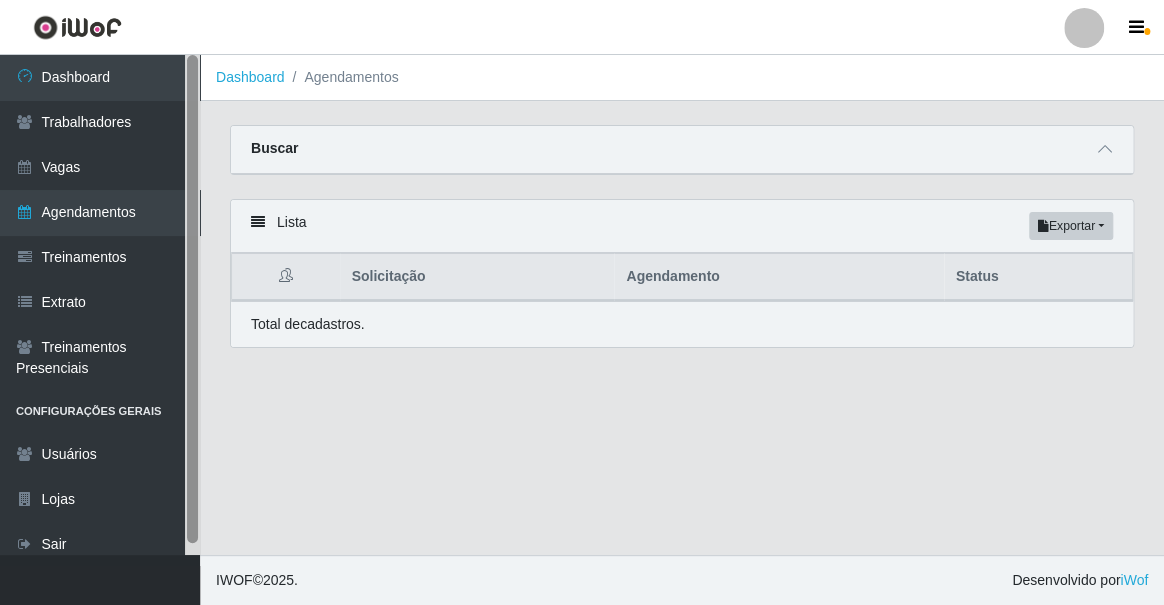 drag, startPoint x: 189, startPoint y: 222, endPoint x: 202, endPoint y: 179, distance: 44.922153 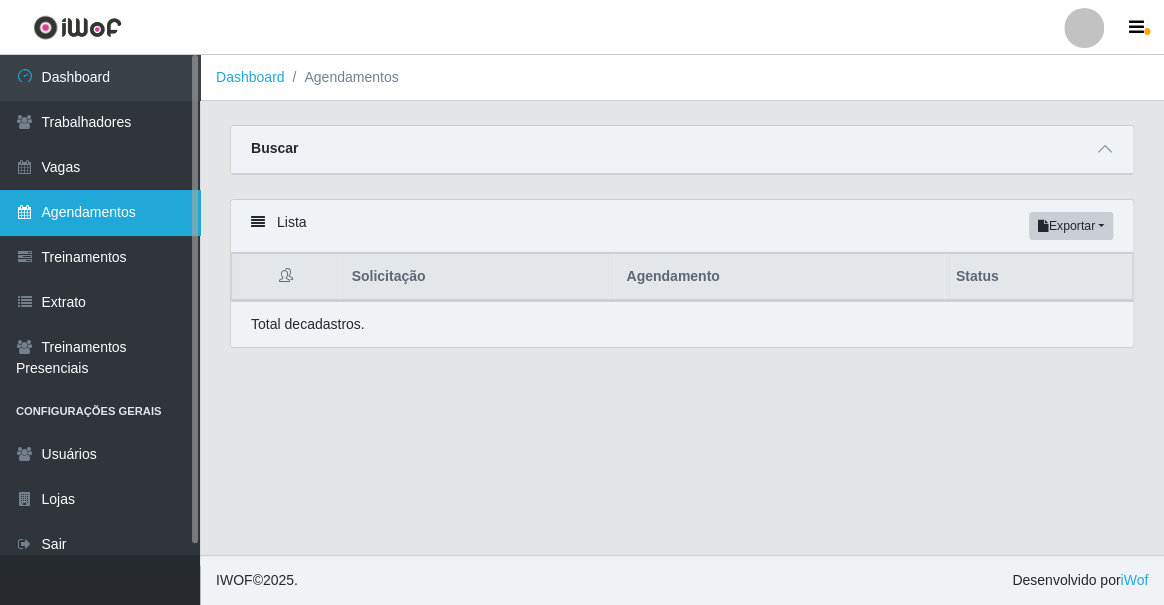 click on "Agendamentos" at bounding box center [100, 212] 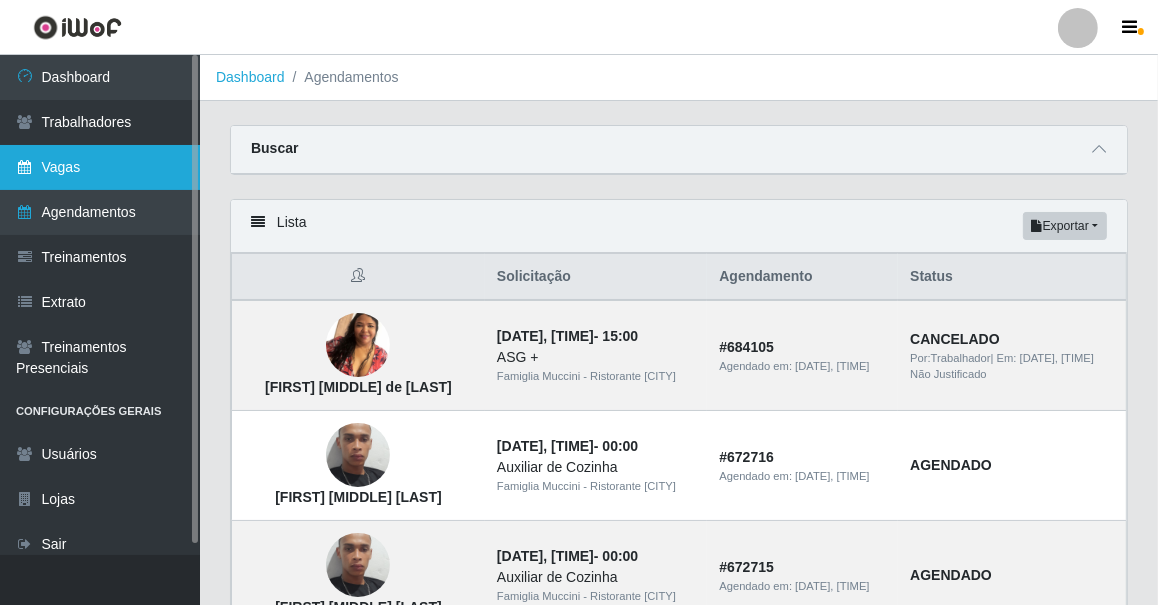 click on "Vagas" at bounding box center [100, 167] 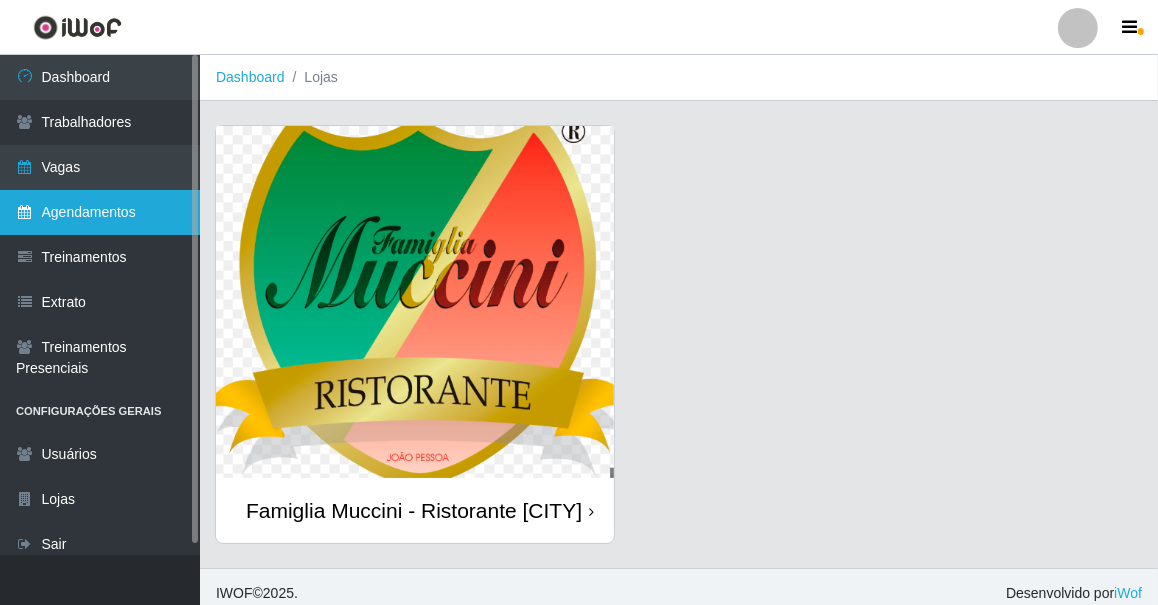 click on "Agendamentos" at bounding box center [100, 212] 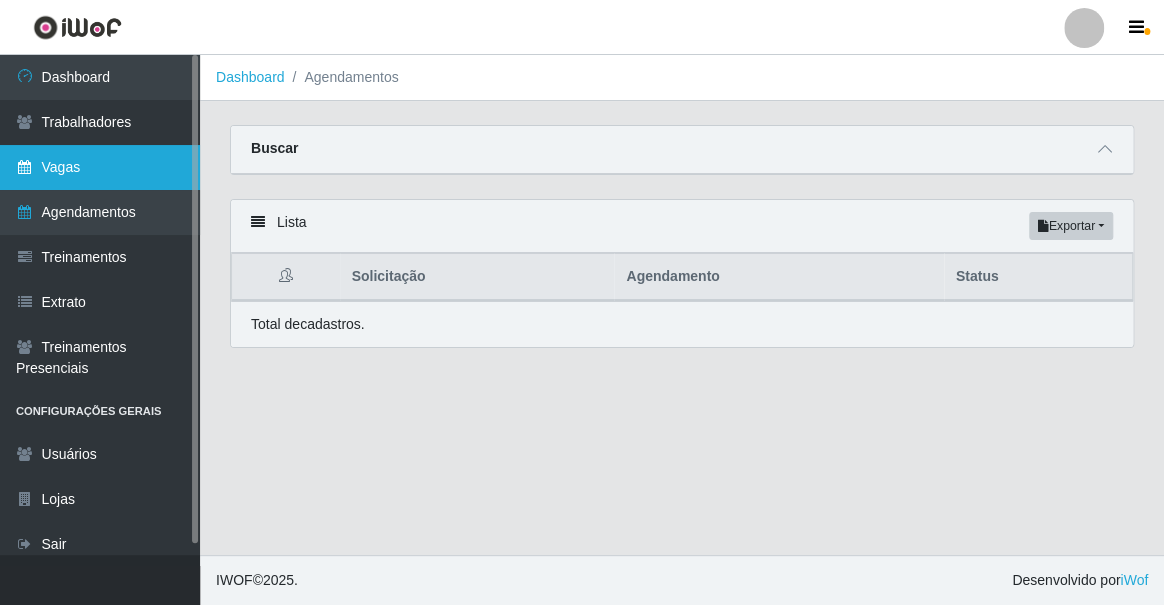 click on "Vagas" at bounding box center (100, 167) 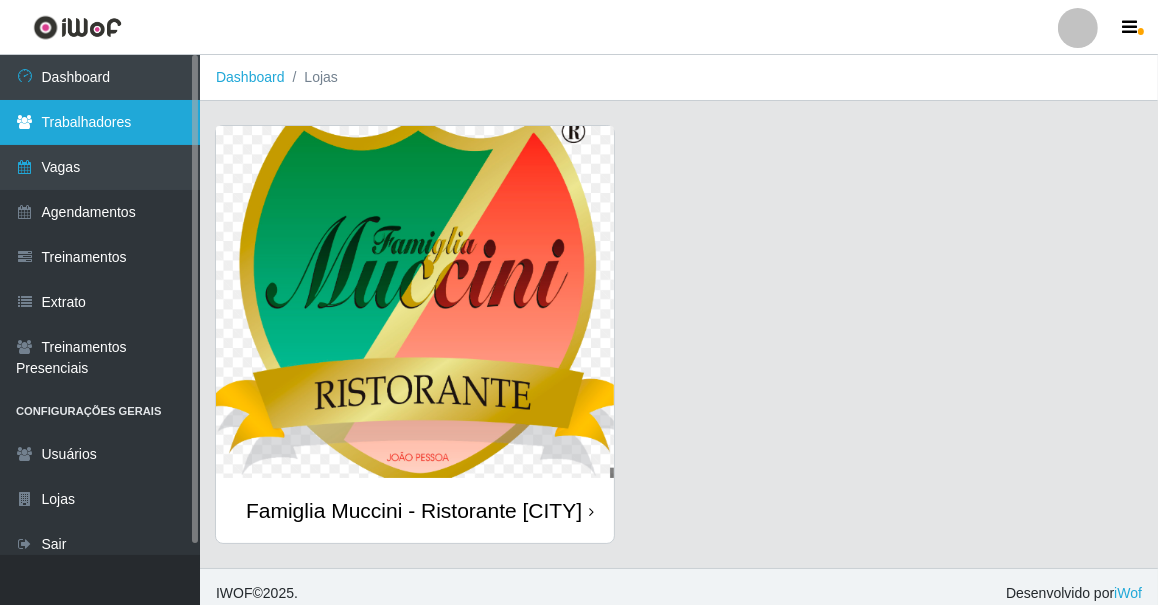 click on "Trabalhadores" at bounding box center (100, 122) 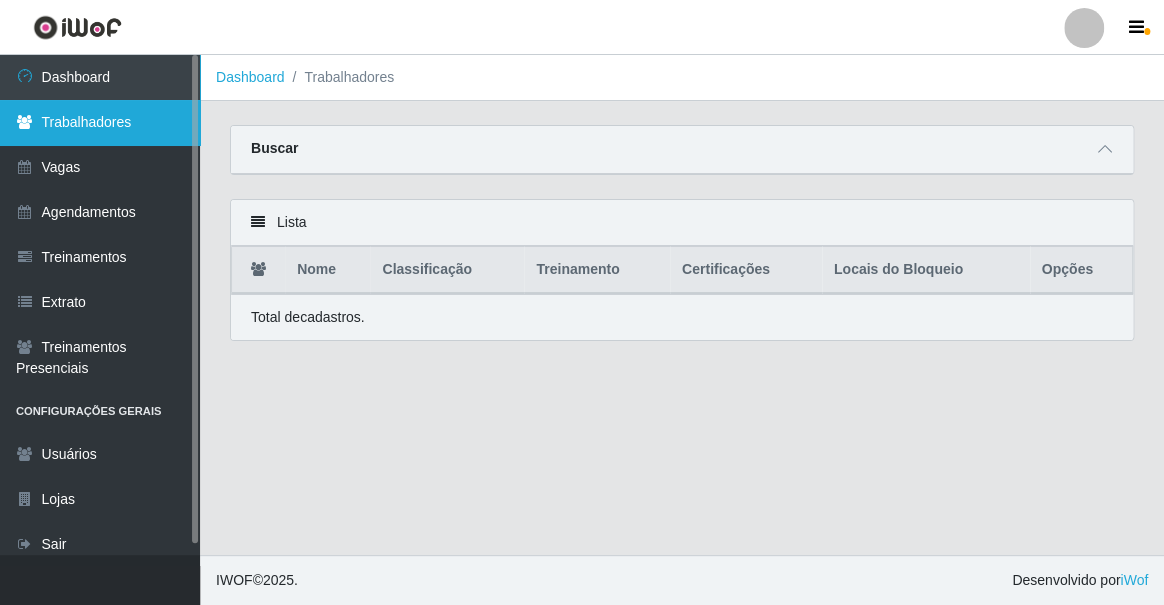 click on "Trabalhadores" at bounding box center [100, 122] 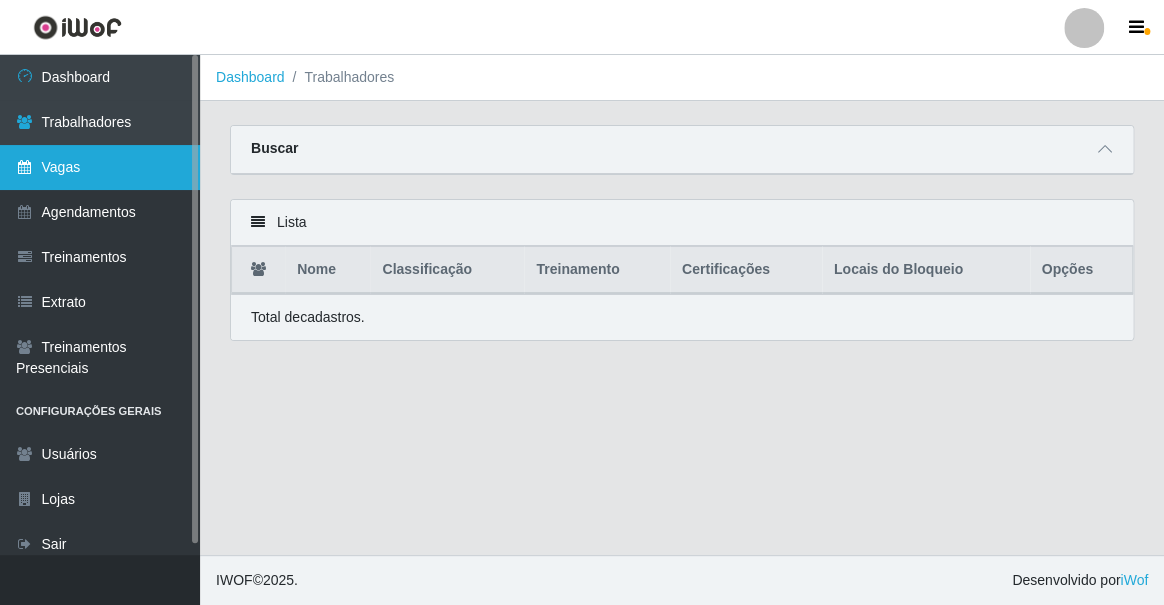 click on "Vagas" at bounding box center [100, 167] 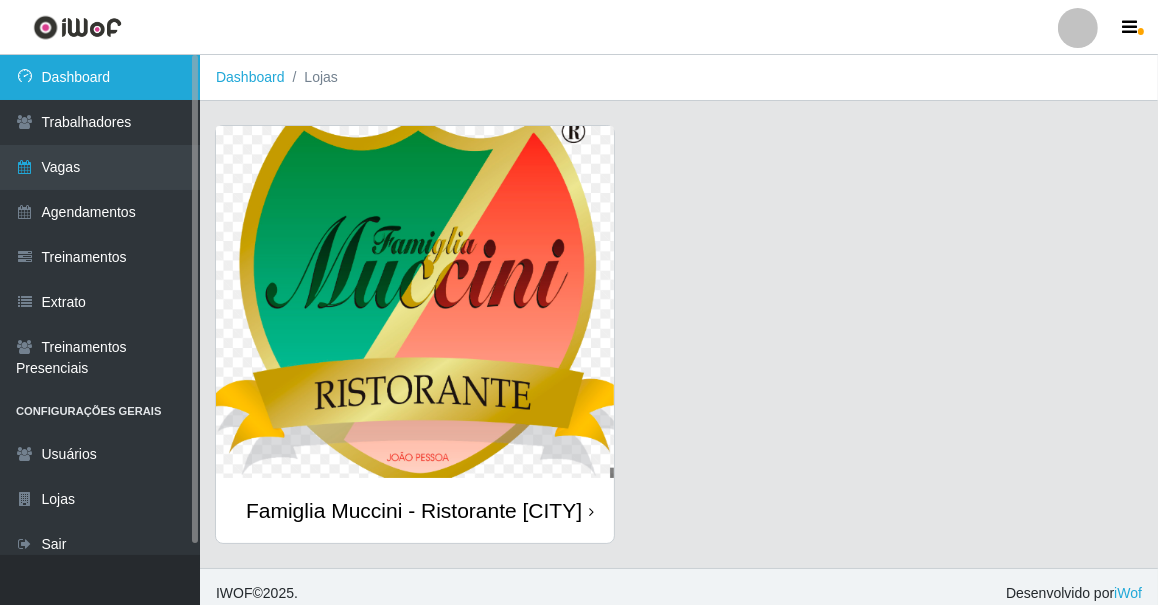 click on "Dashboard" at bounding box center [100, 77] 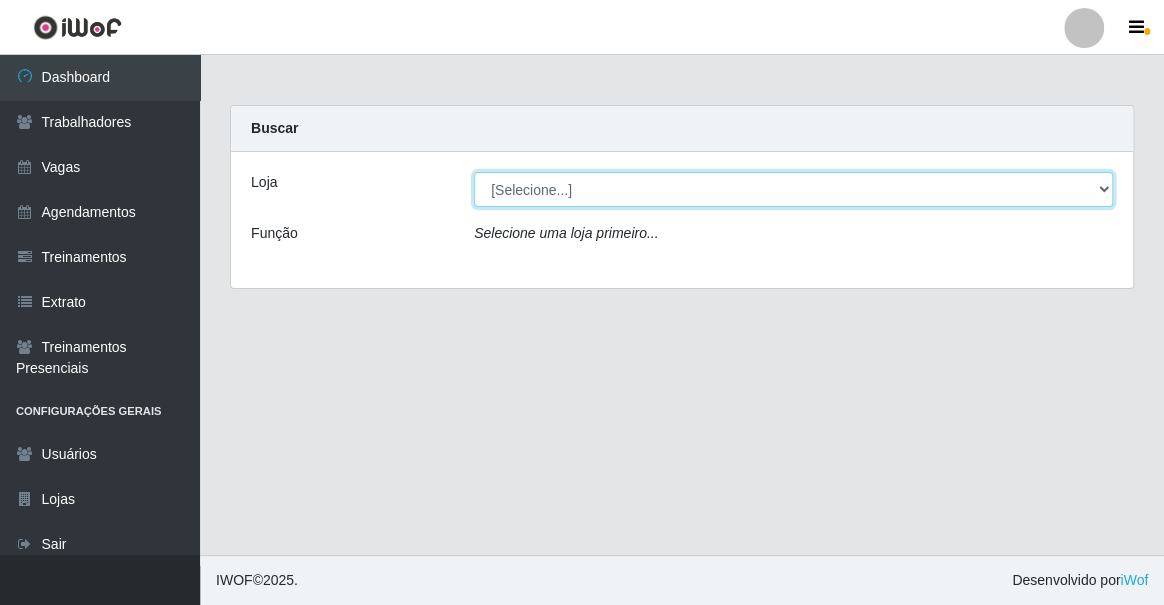 click on "[Selecione...] Famiglia Muccini - Ristorante [CITY]" at bounding box center (793, 189) 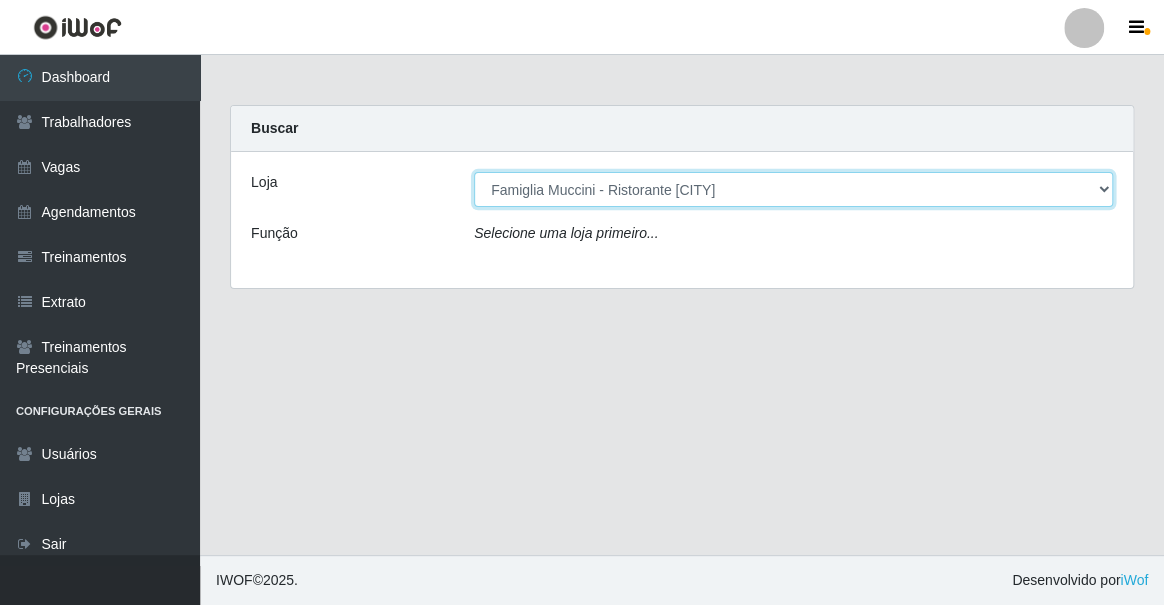 click on "[Selecione...] Famiglia Muccini - Ristorante [CITY]" at bounding box center (793, 189) 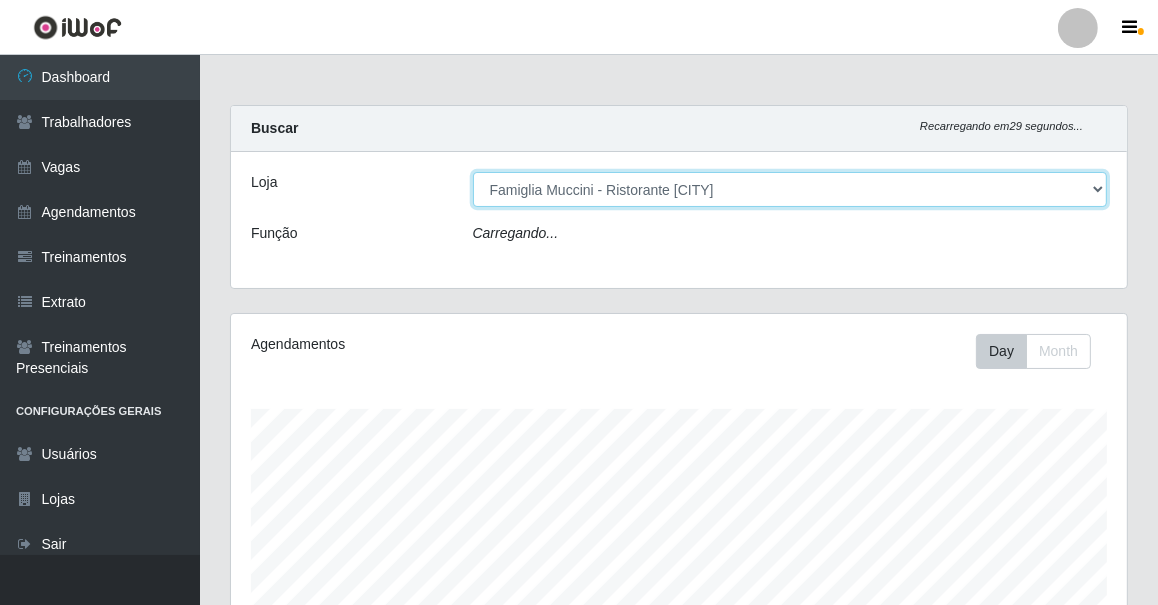 scroll, scrollTop: 999585, scrollLeft: 999103, axis: both 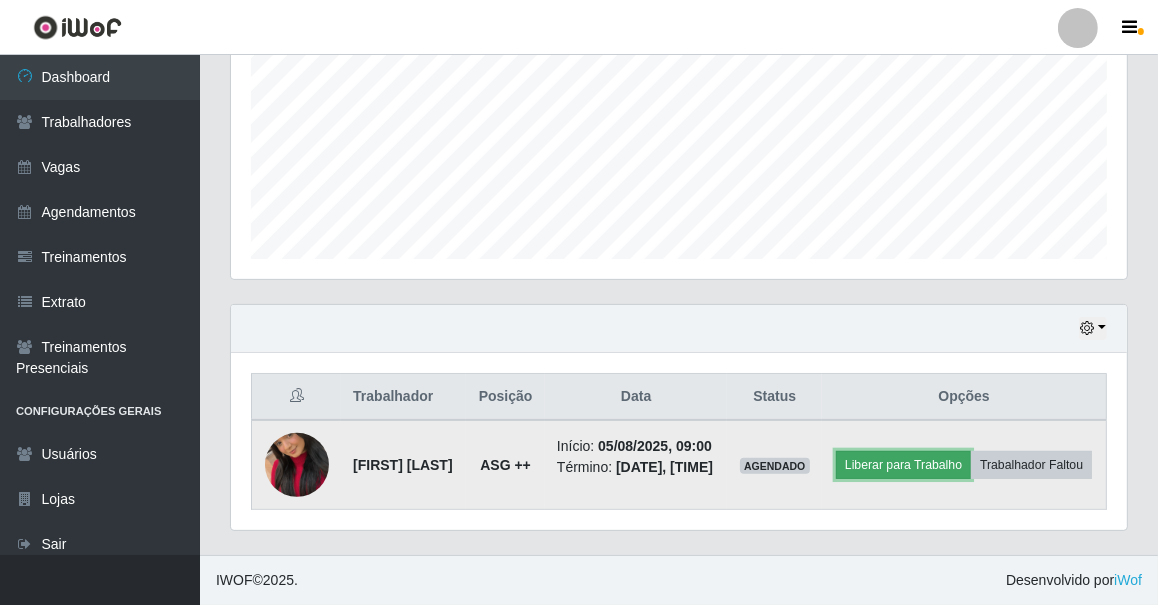 click on "Liberar para Trabalho" at bounding box center (903, 465) 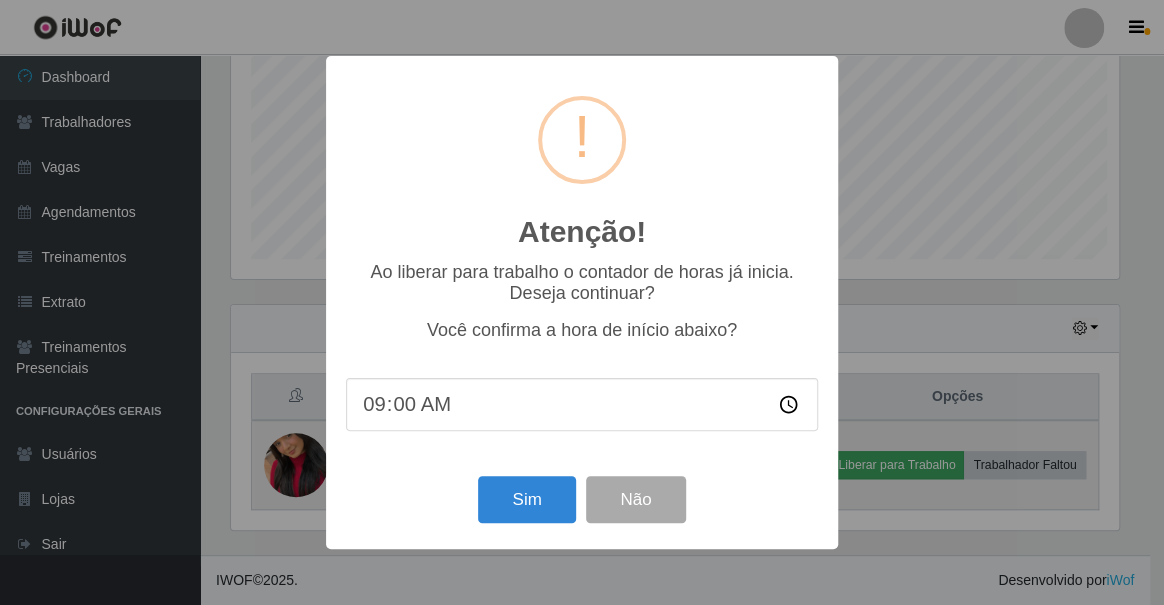 scroll, scrollTop: 999585, scrollLeft: 999111, axis: both 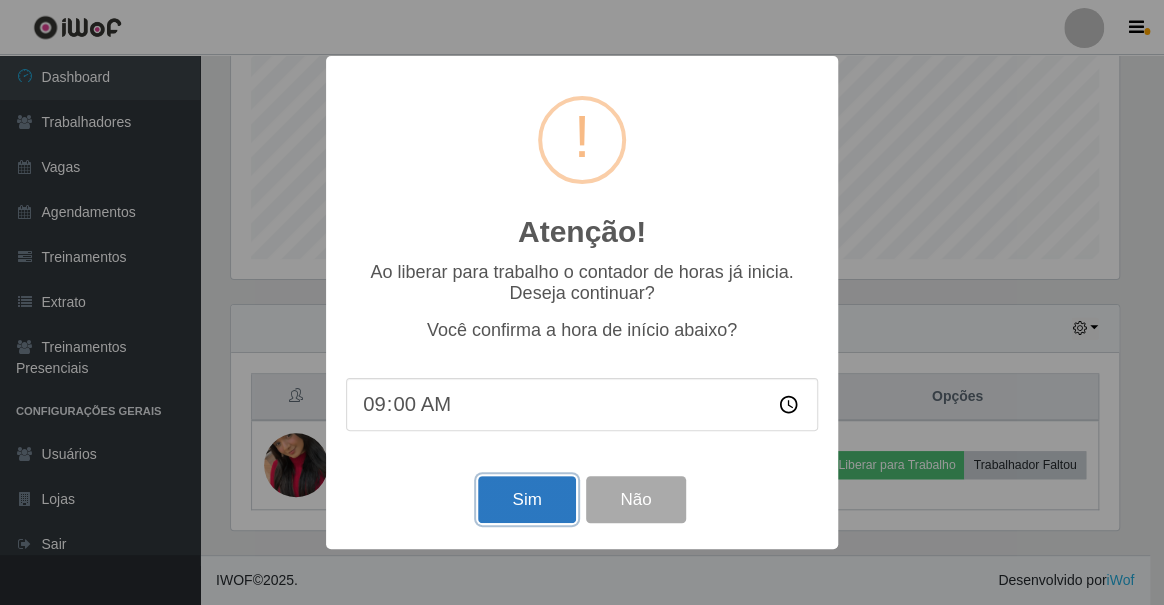 click on "Sim" at bounding box center (526, 499) 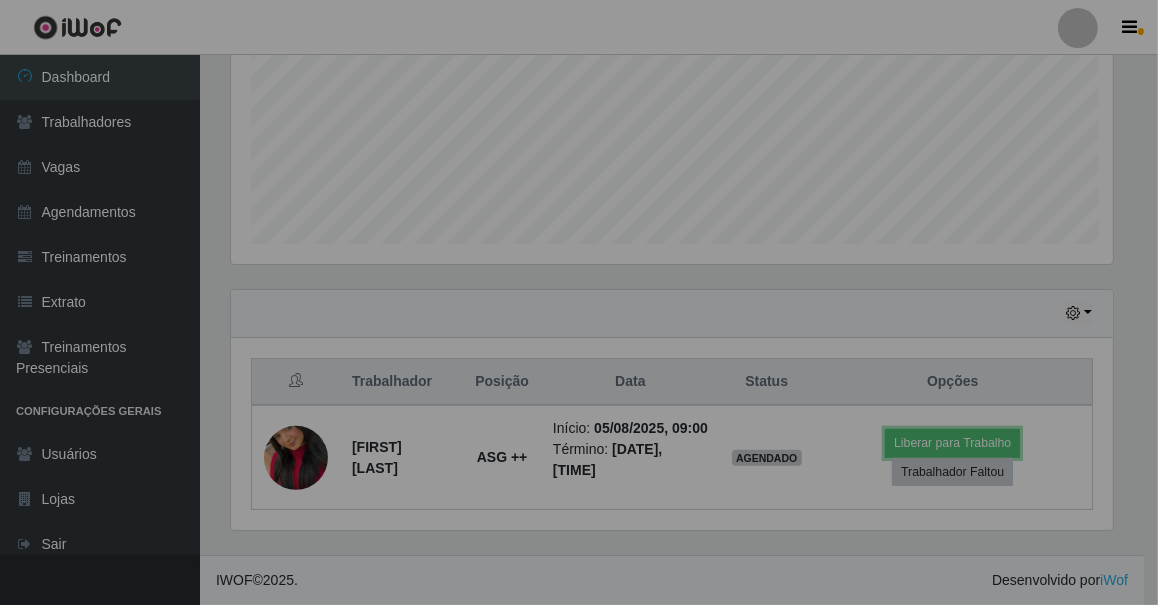 scroll, scrollTop: 999585, scrollLeft: 999103, axis: both 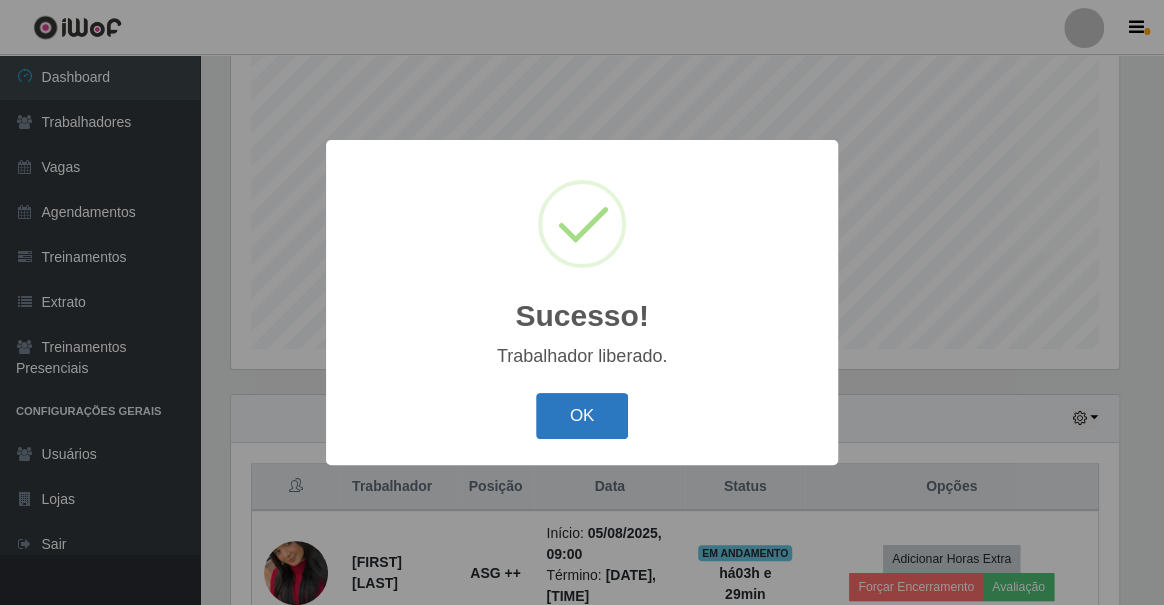 click on "OK" at bounding box center (582, 416) 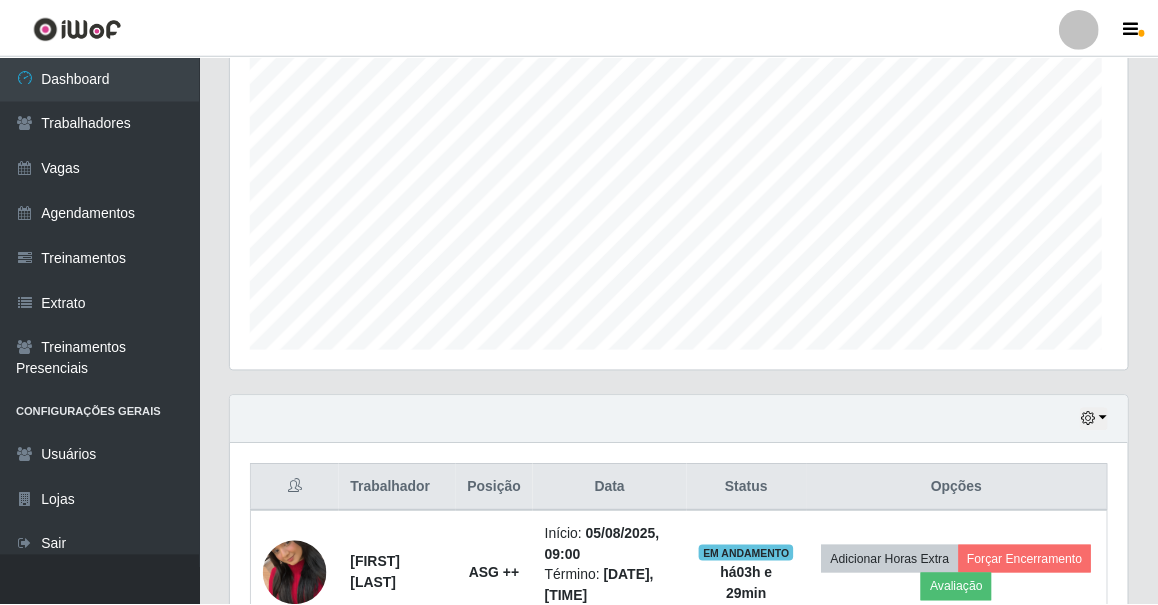 scroll, scrollTop: 999585, scrollLeft: 999103, axis: both 